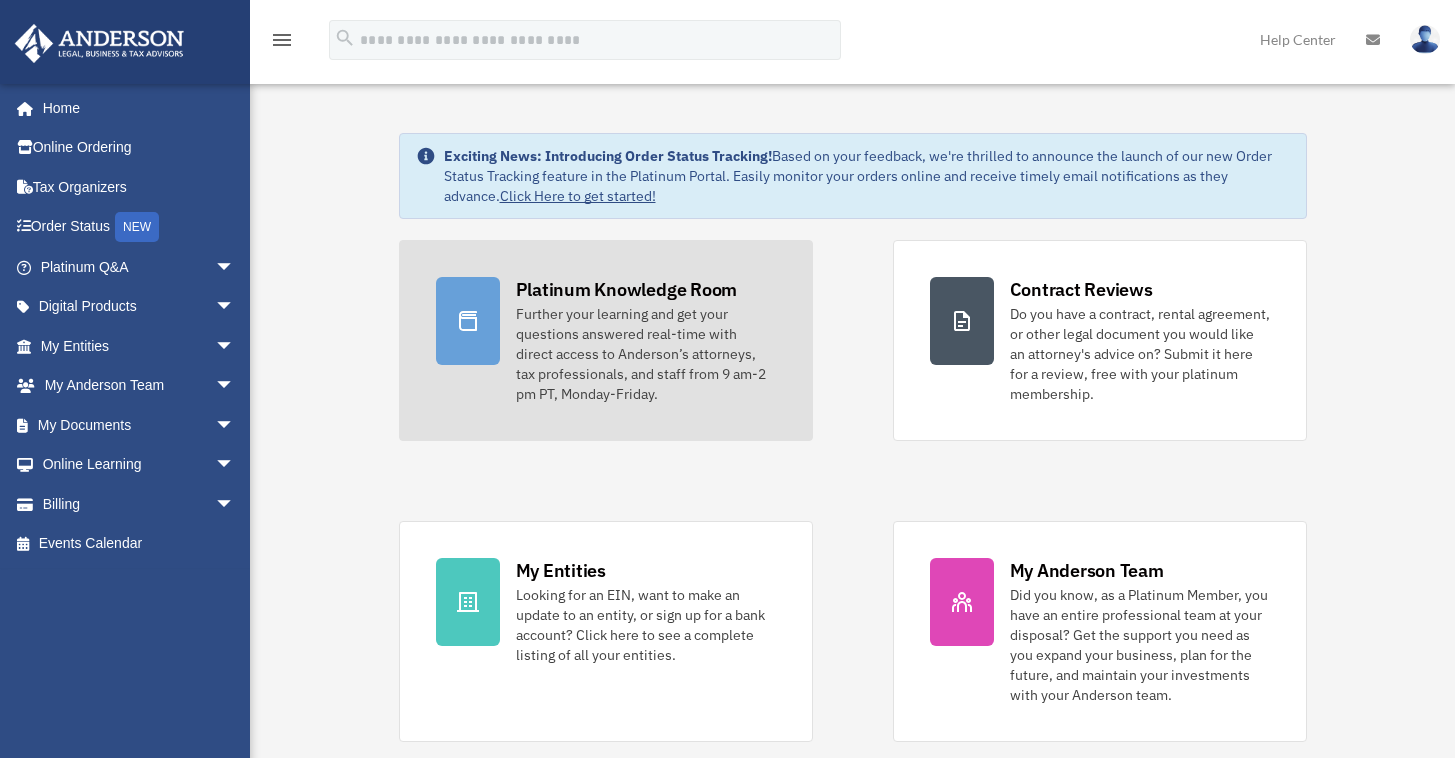 scroll, scrollTop: 0, scrollLeft: 0, axis: both 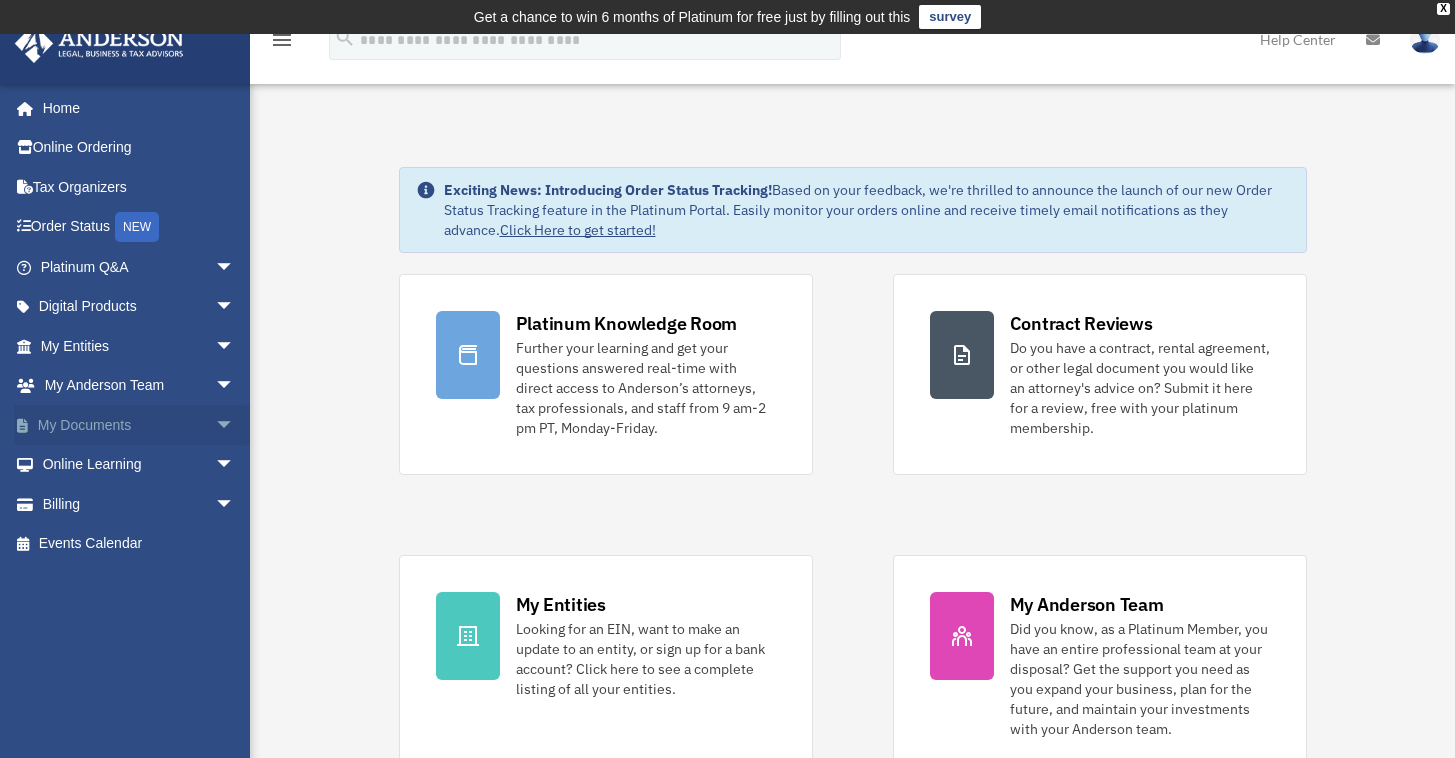 click on "My Documents arrow_drop_down" at bounding box center [139, 425] 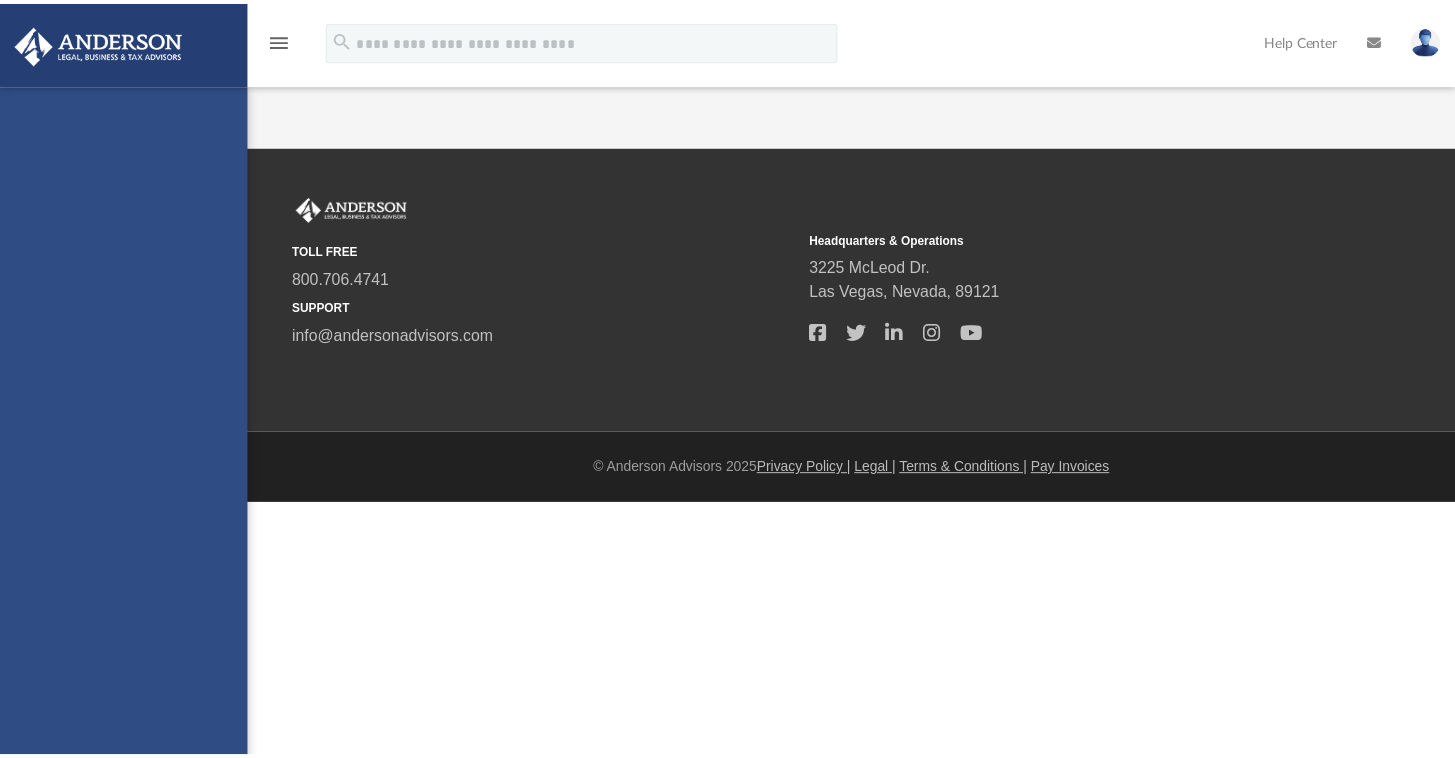 scroll, scrollTop: 0, scrollLeft: 0, axis: both 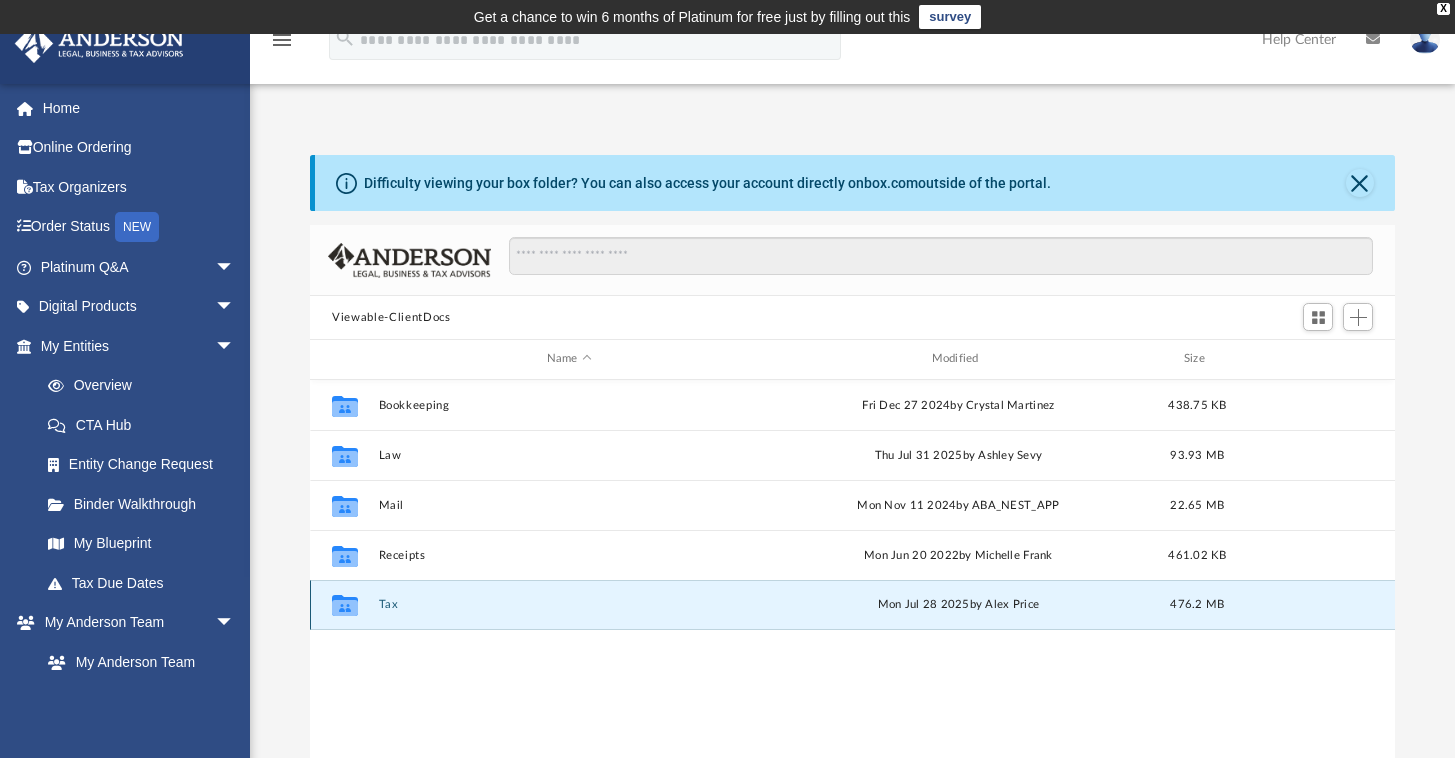 click on "Tax" at bounding box center (569, 604) 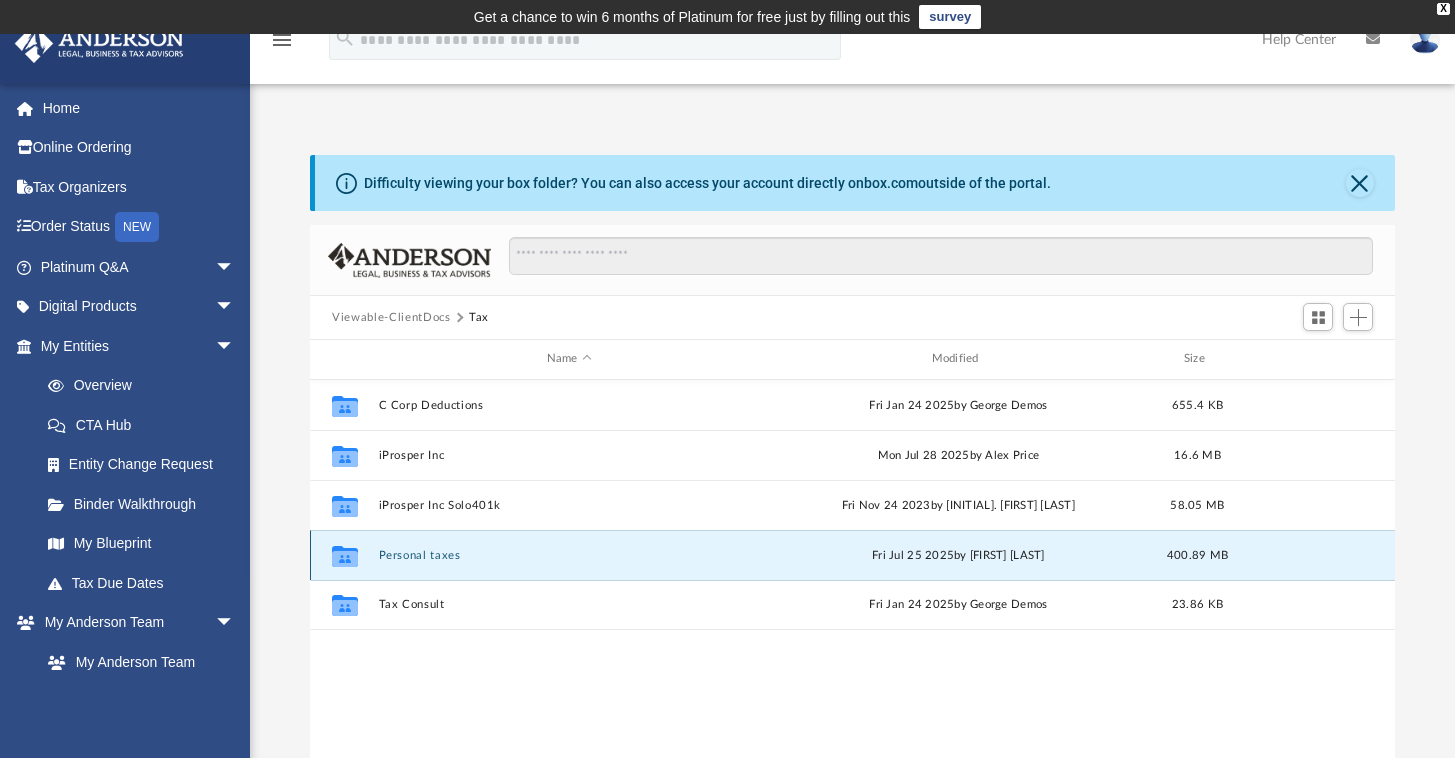 click on "Personal taxes" at bounding box center (569, 555) 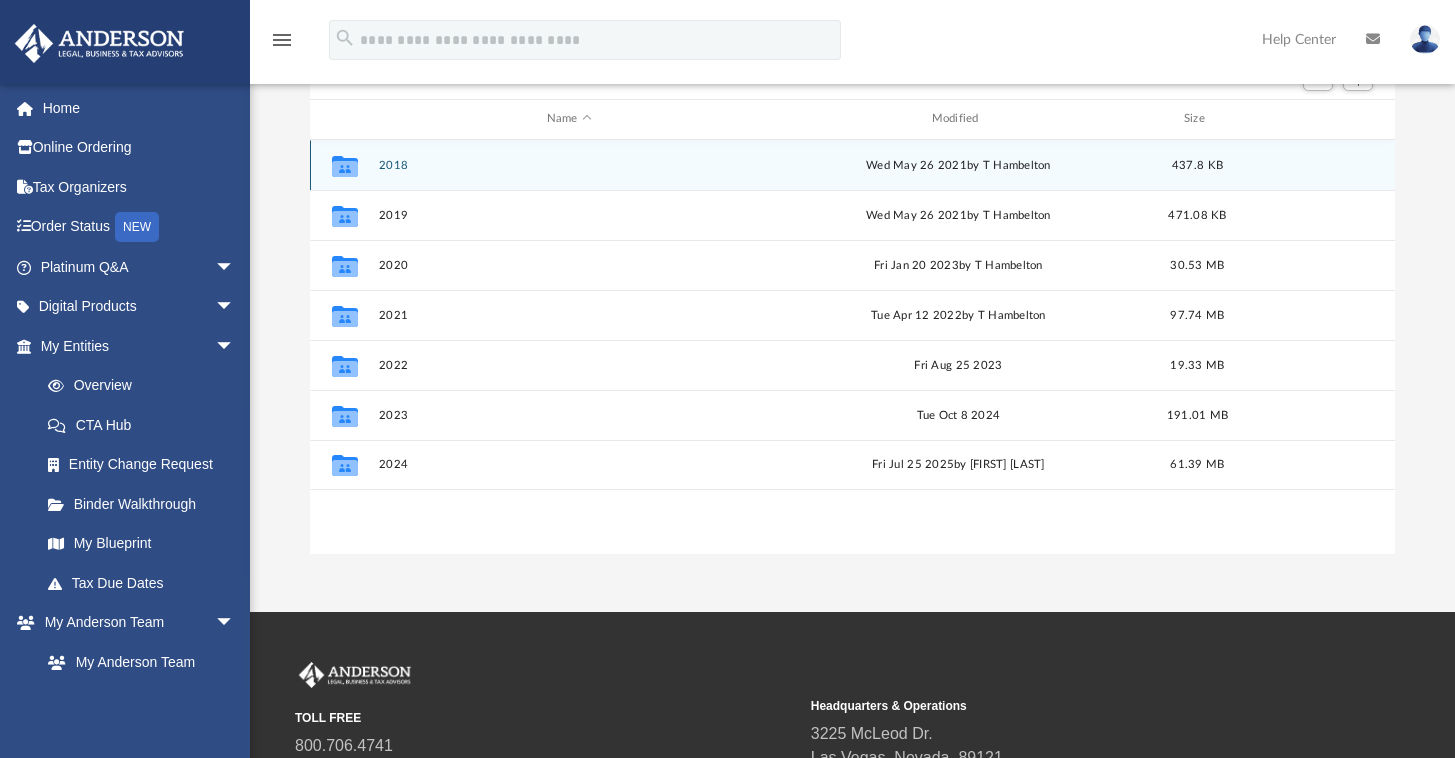 scroll, scrollTop: 265, scrollLeft: 0, axis: vertical 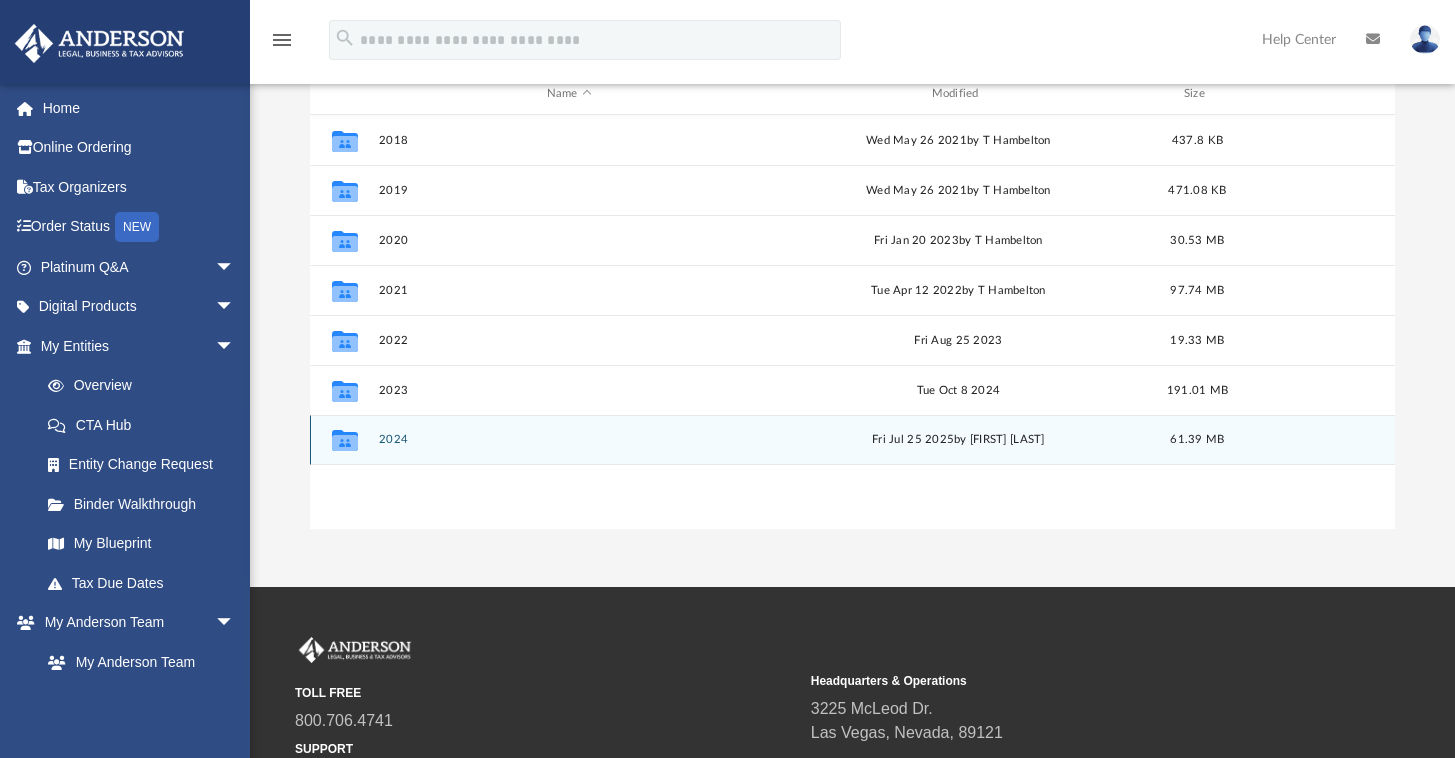 click on "2024" at bounding box center (569, 439) 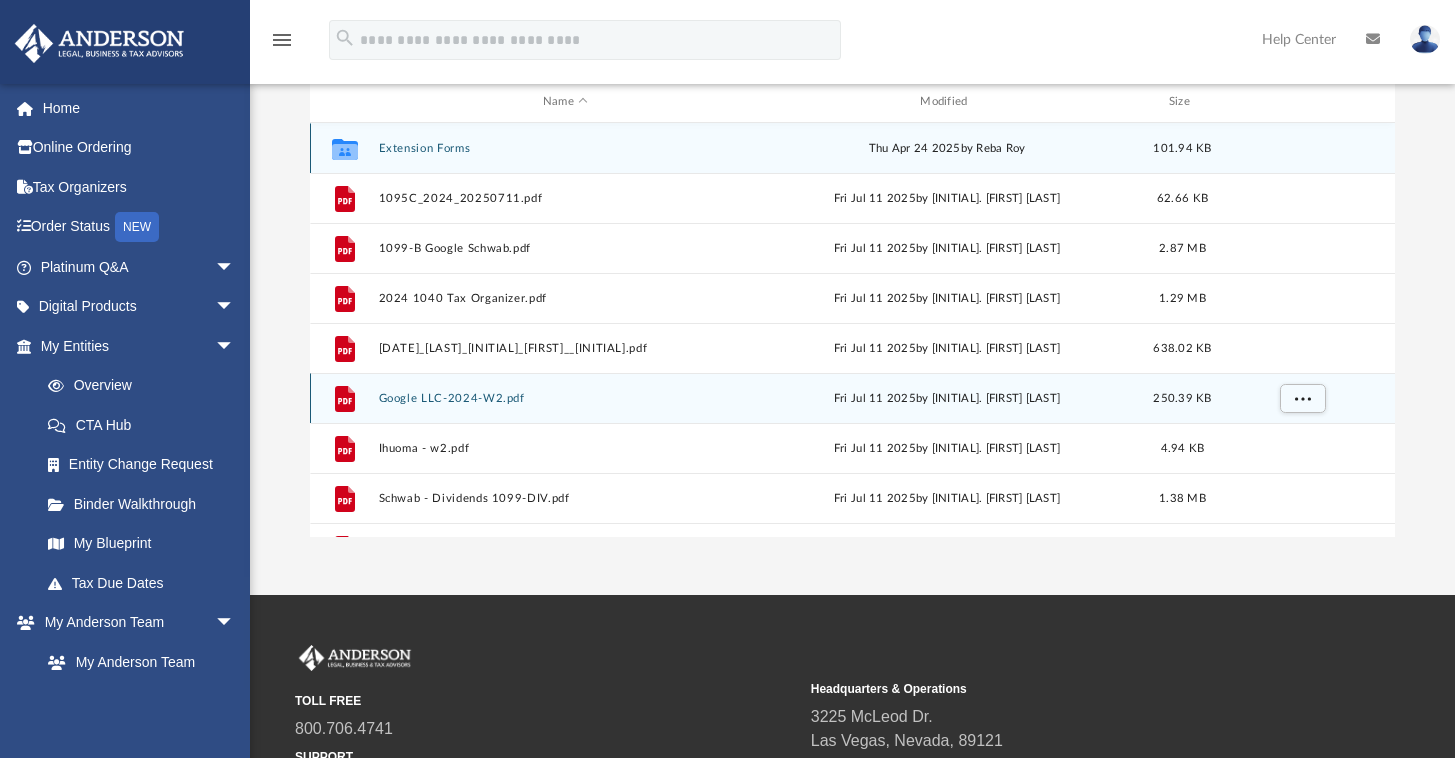 scroll, scrollTop: 253, scrollLeft: 0, axis: vertical 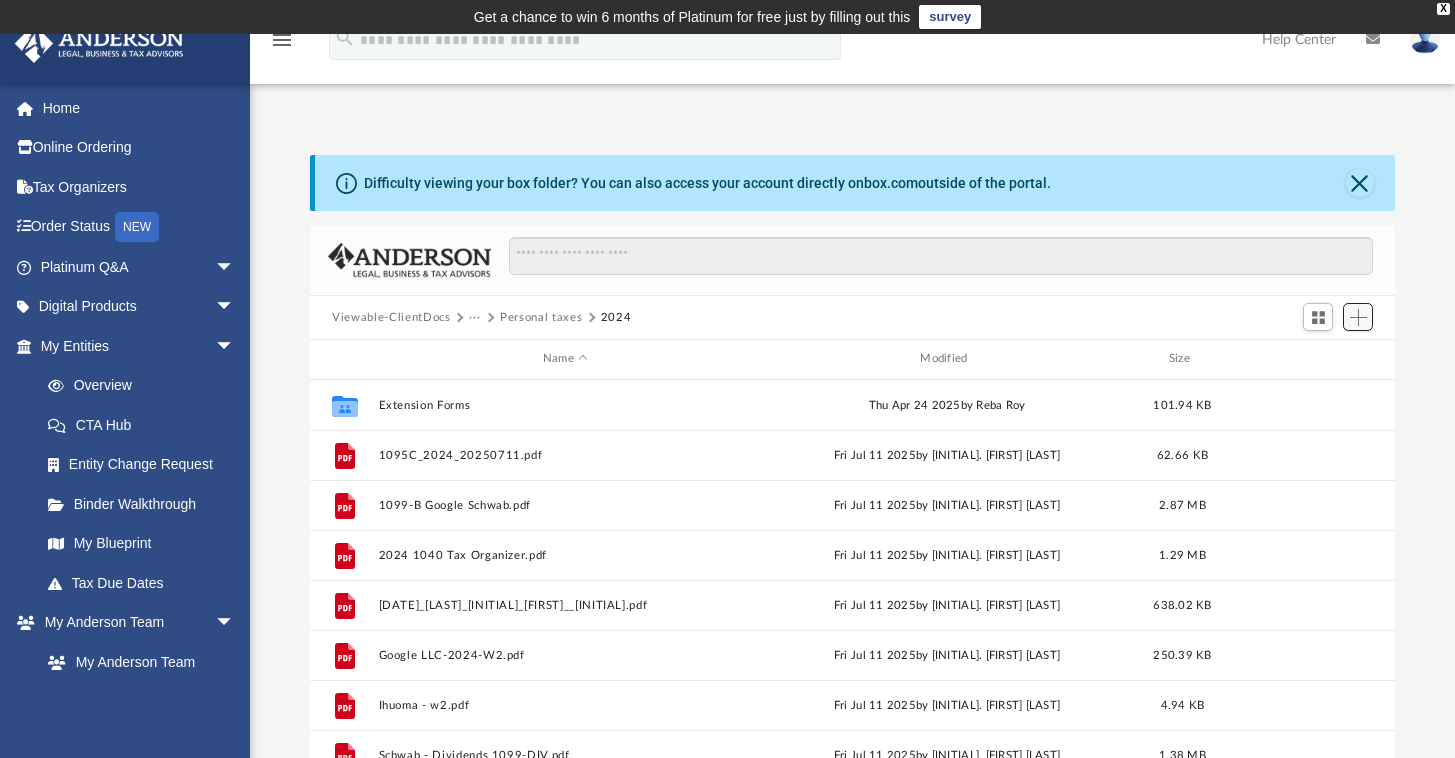 click at bounding box center (1358, 317) 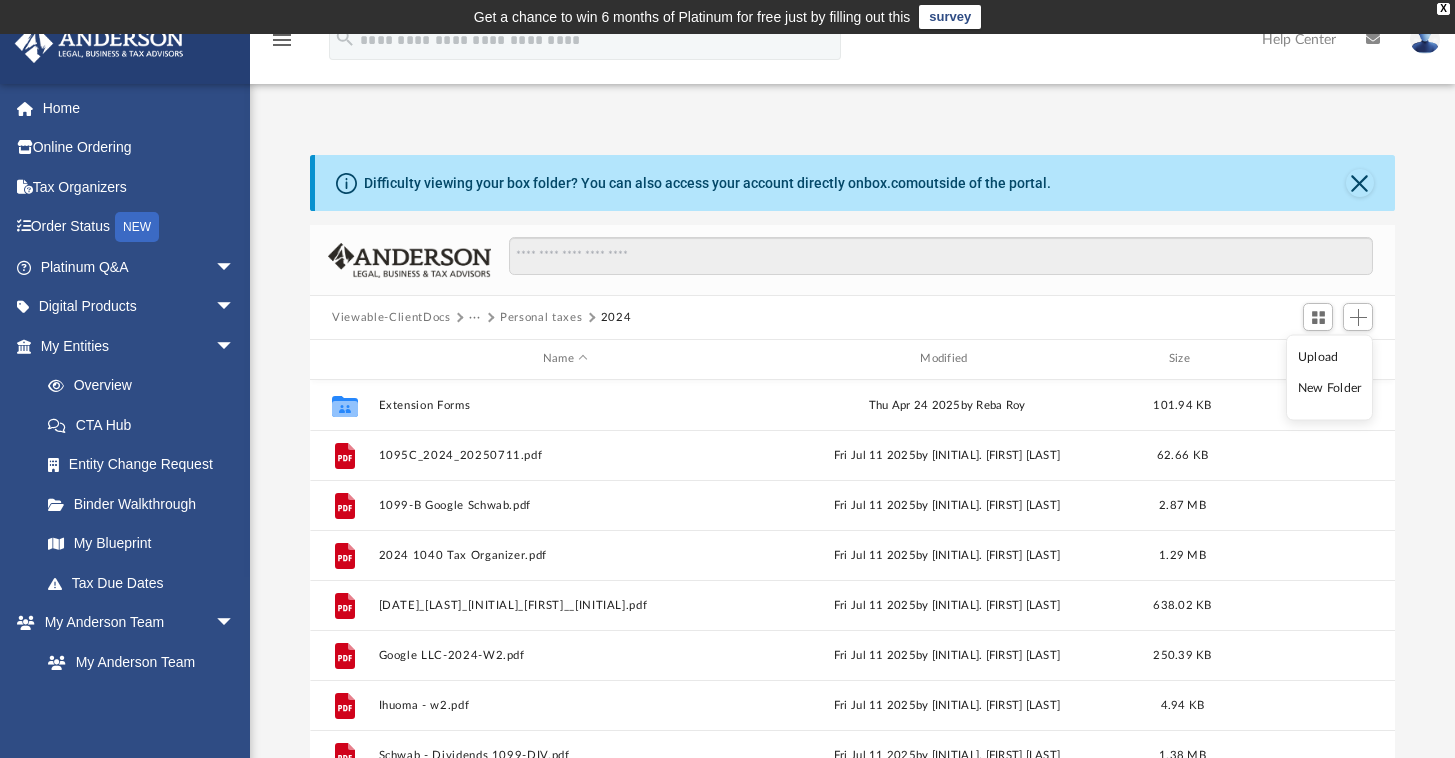 click on "Upload" at bounding box center [1330, 356] 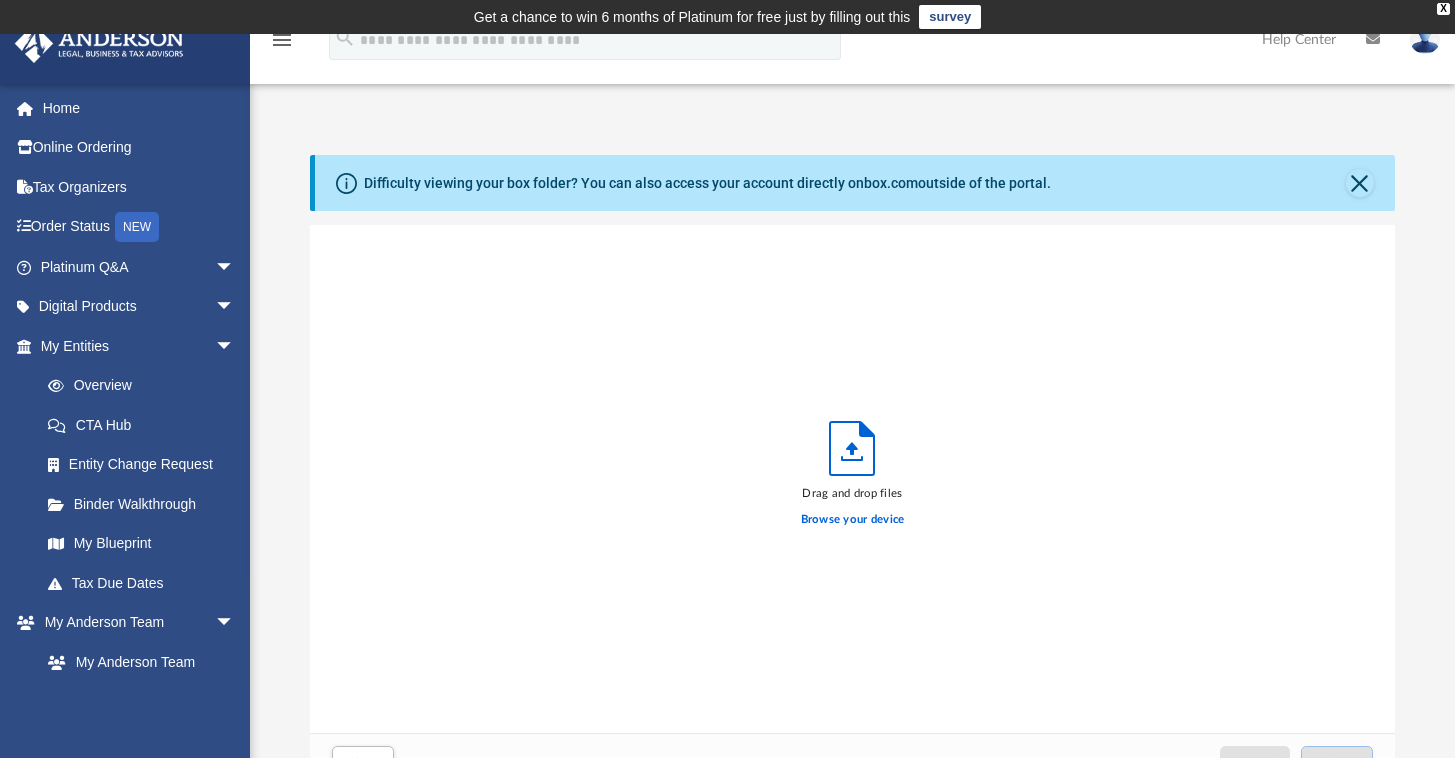 scroll, scrollTop: 16, scrollLeft: 16, axis: both 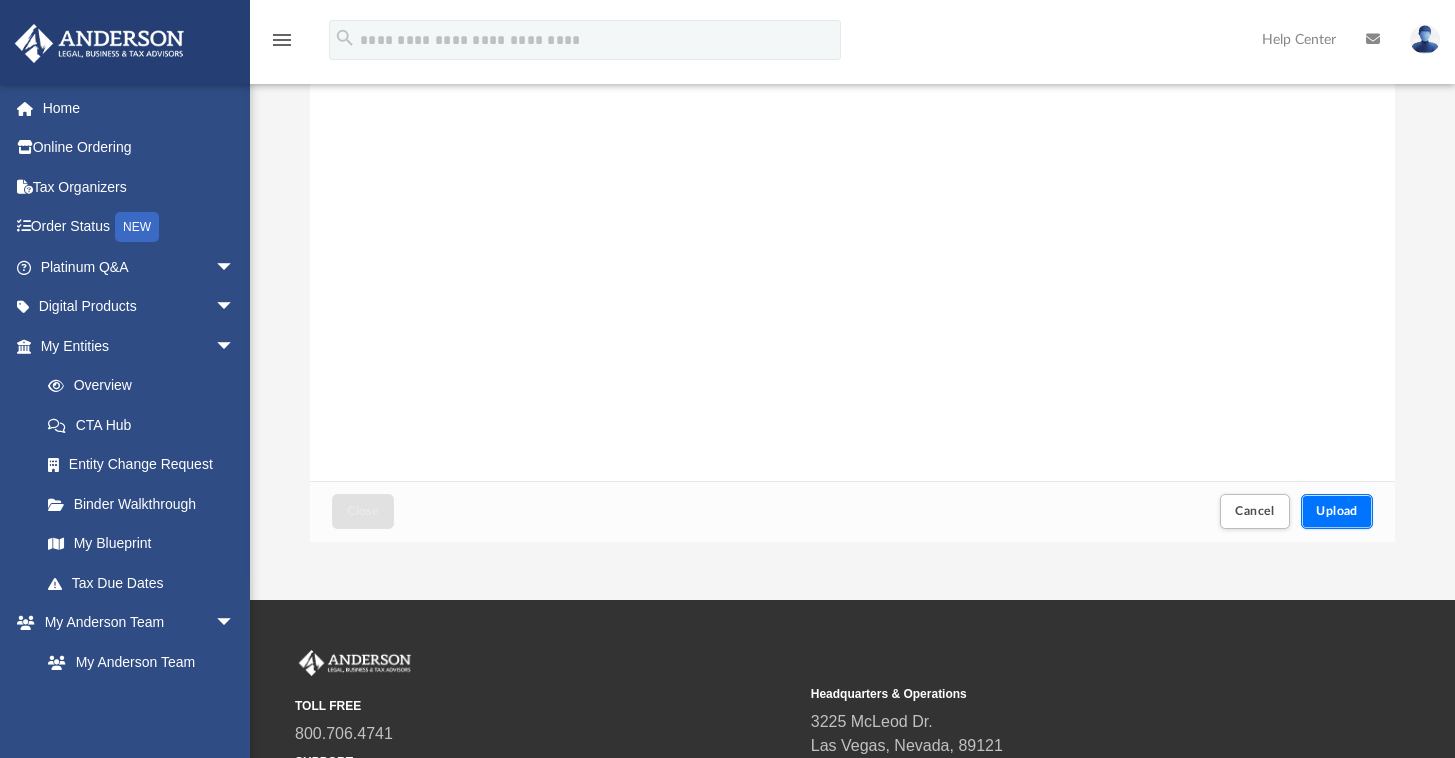 click on "Upload" at bounding box center (1337, 511) 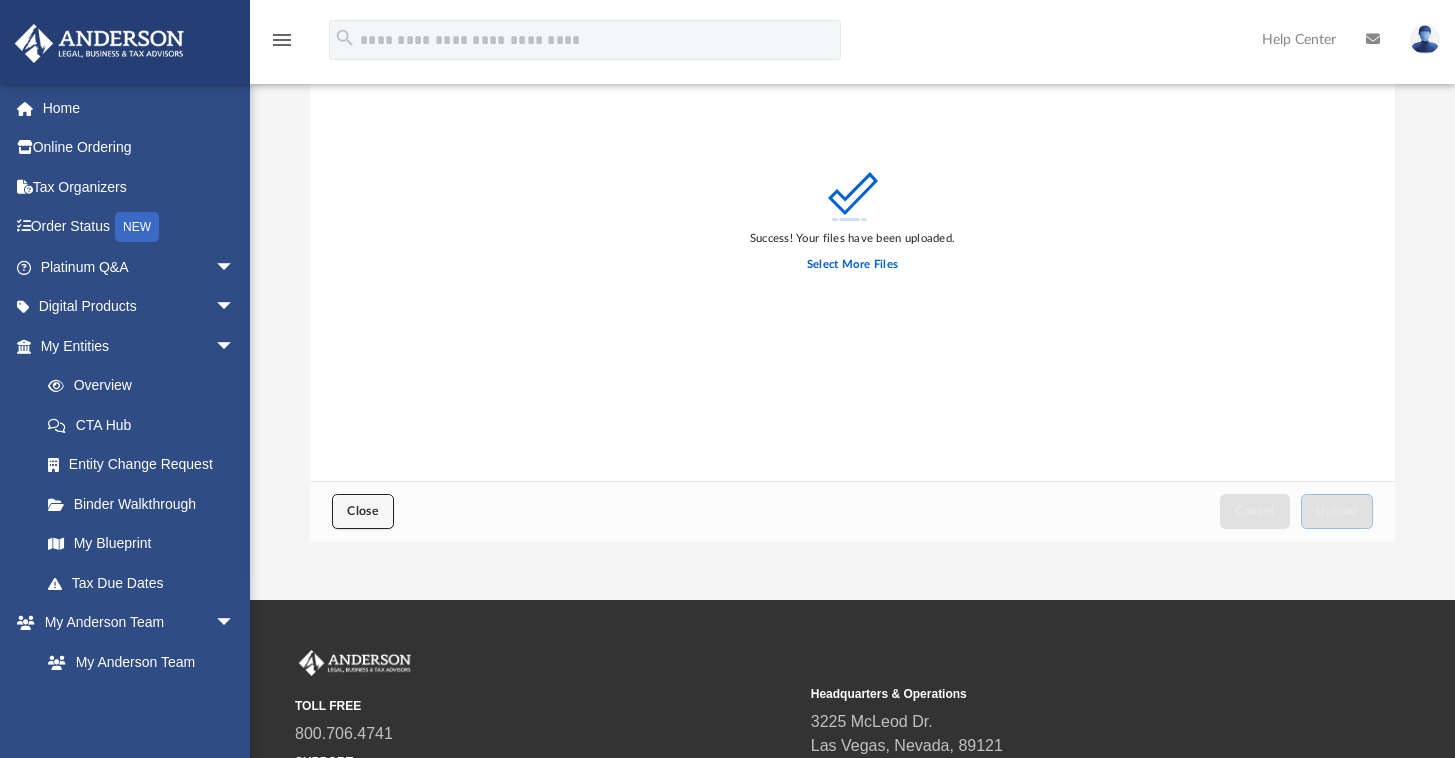 click on "Close" at bounding box center (363, 511) 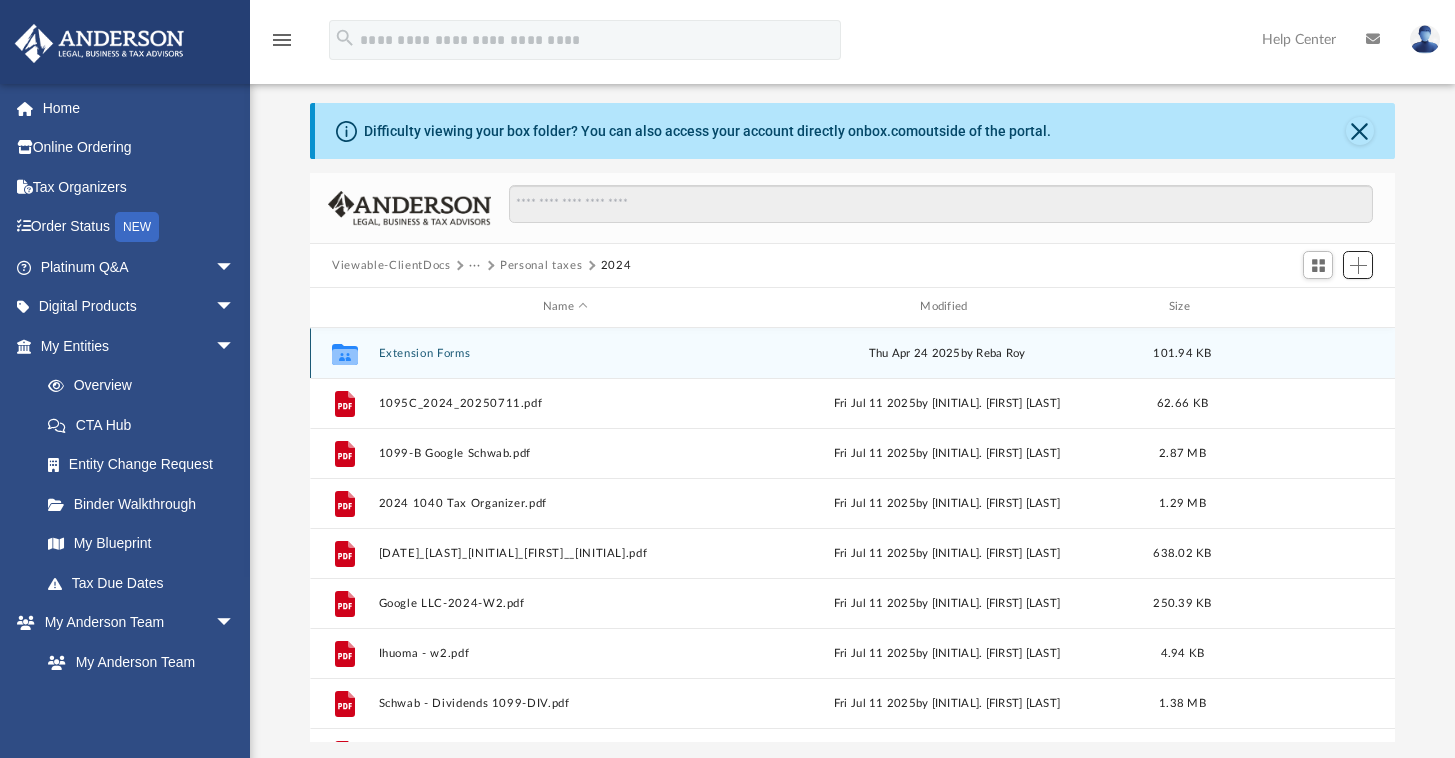 scroll, scrollTop: 0, scrollLeft: 0, axis: both 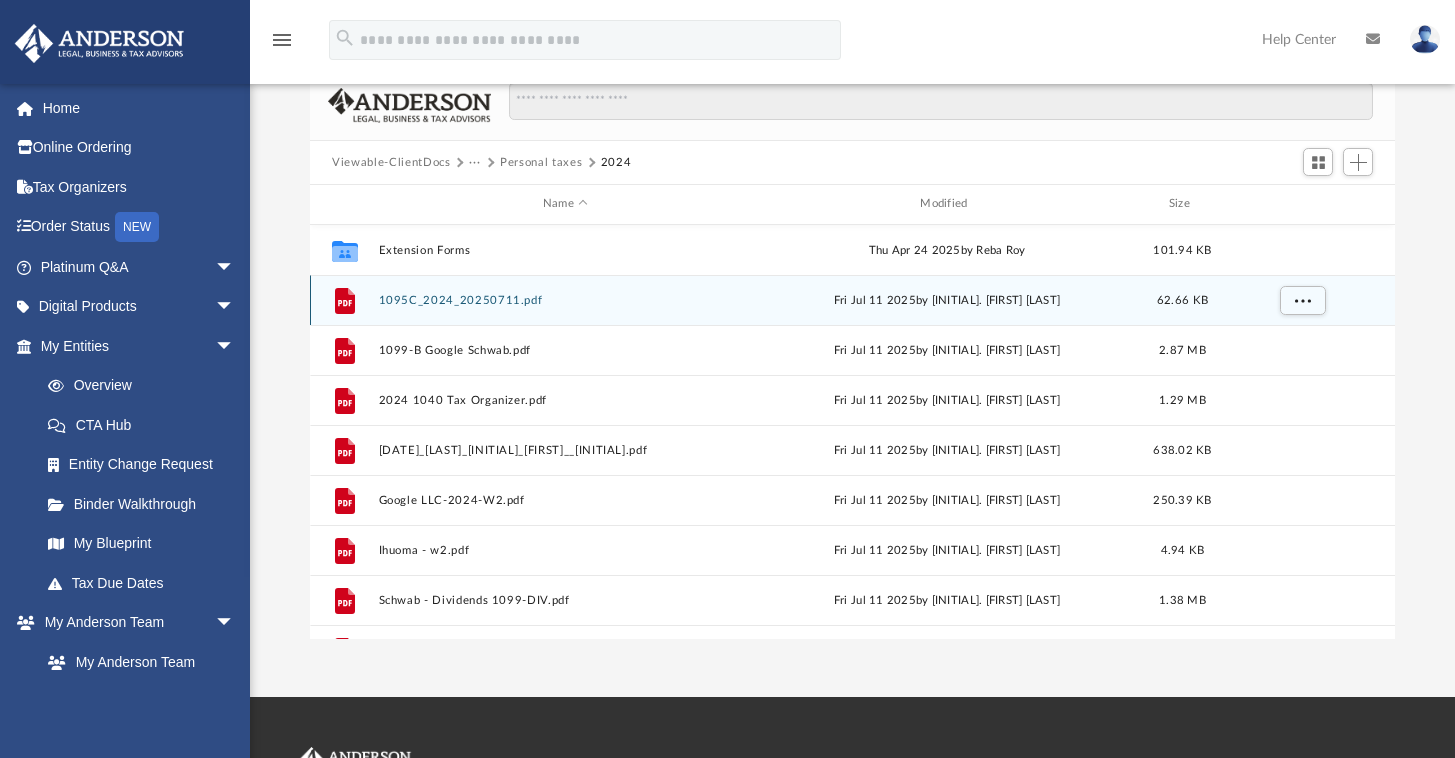 click on "1095C_2024_20250711.pdf" at bounding box center [565, 300] 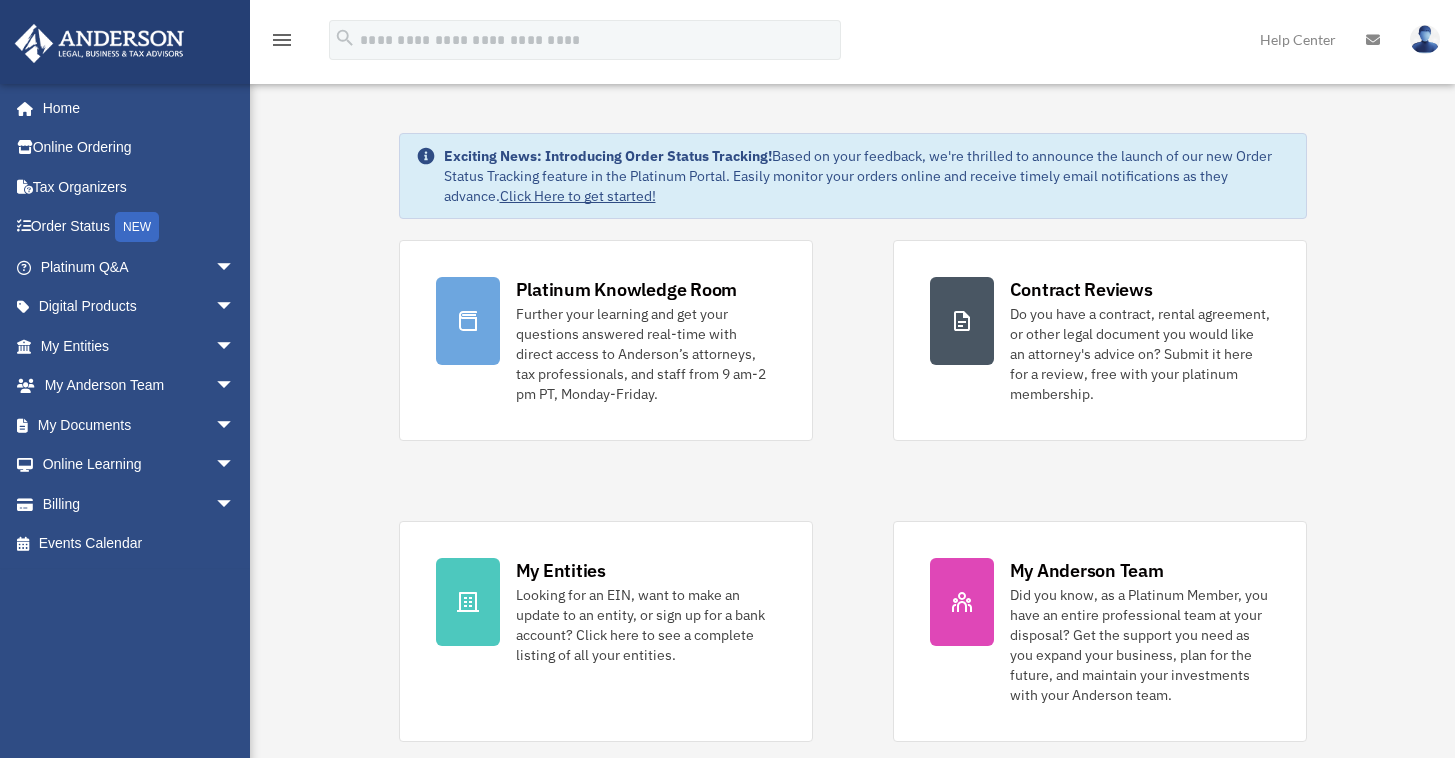 scroll, scrollTop: 0, scrollLeft: 0, axis: both 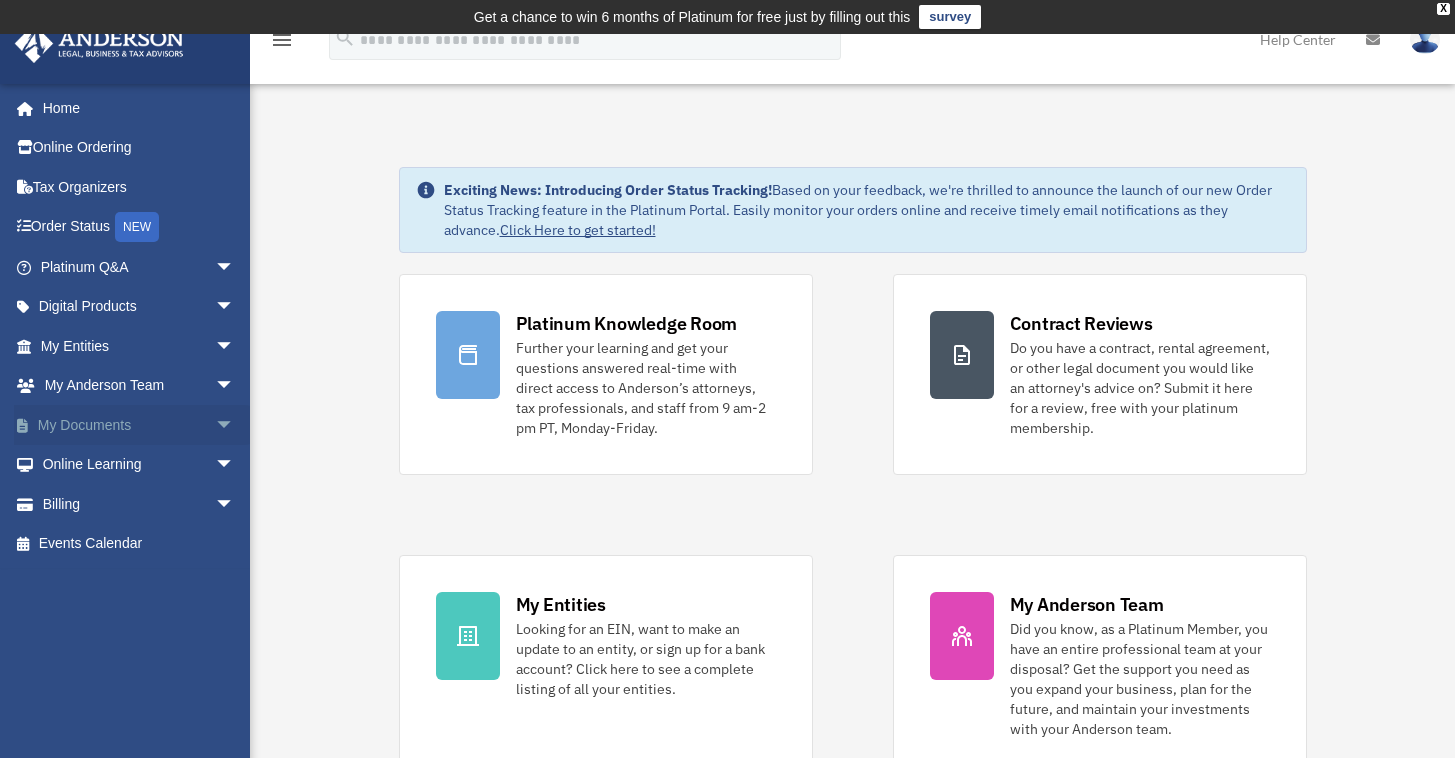 click on "My Documents arrow_drop_down" at bounding box center (139, 425) 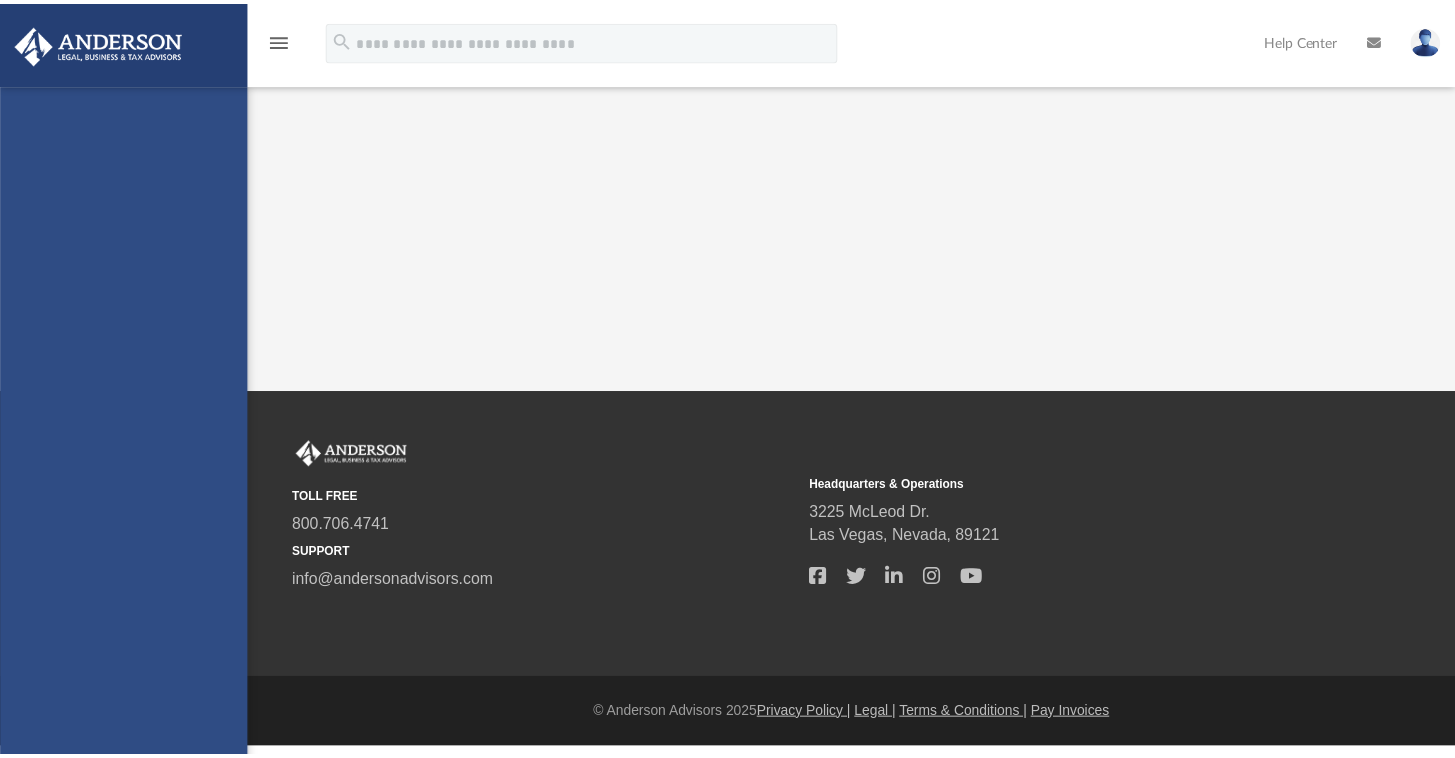 scroll, scrollTop: 0, scrollLeft: 0, axis: both 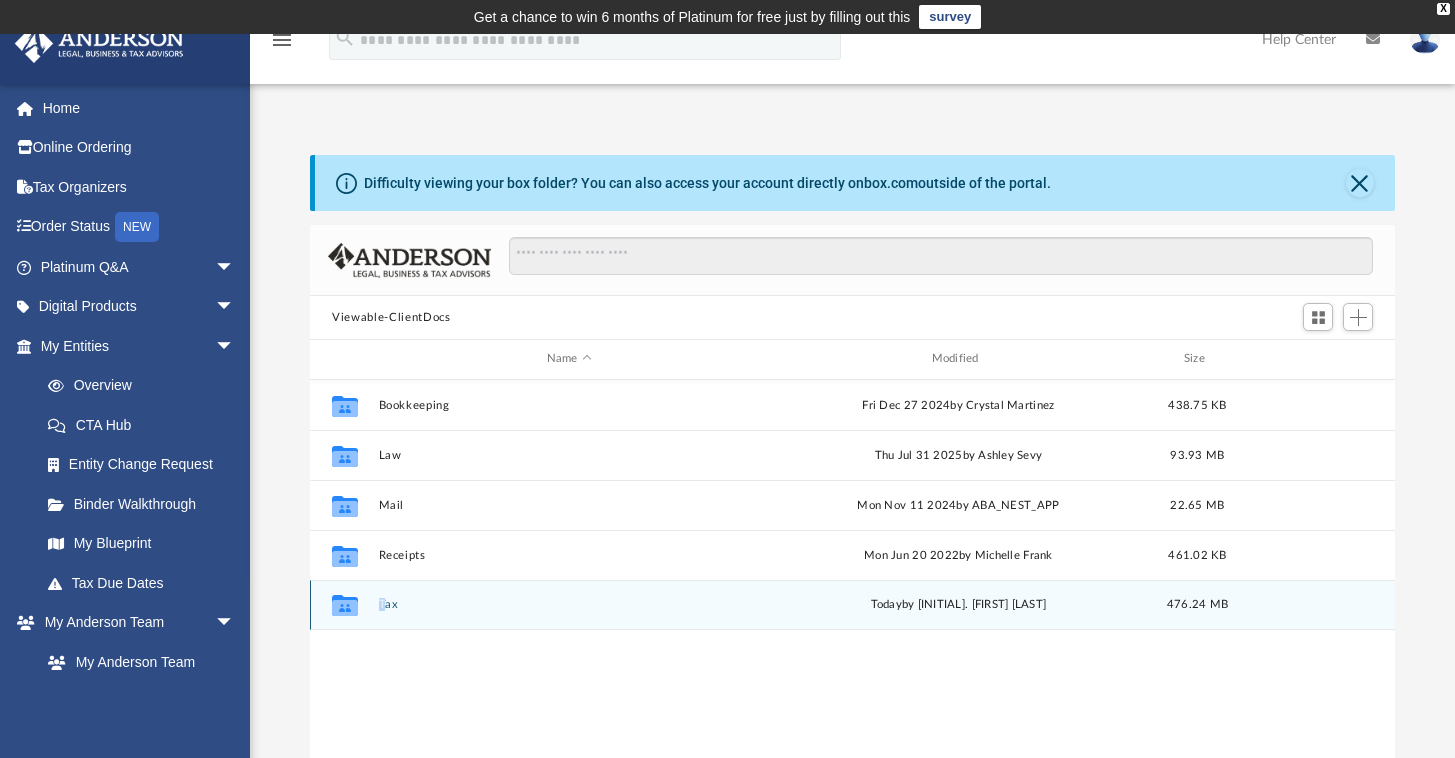 click on "Collaborated Folder Tax today  by C. Prosper Nwankpa 476.24 MB" at bounding box center (852, 605) 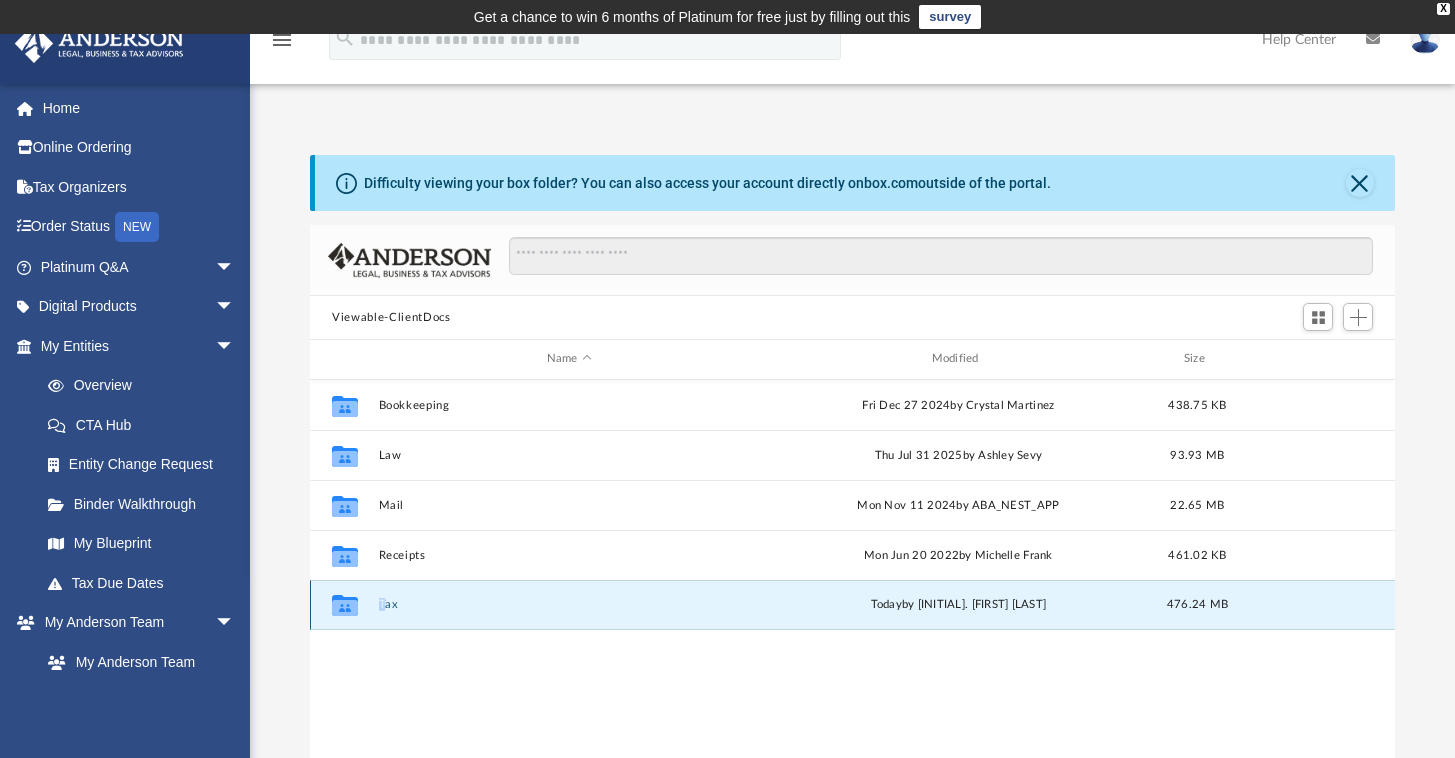 click on "Tax" at bounding box center [569, 604] 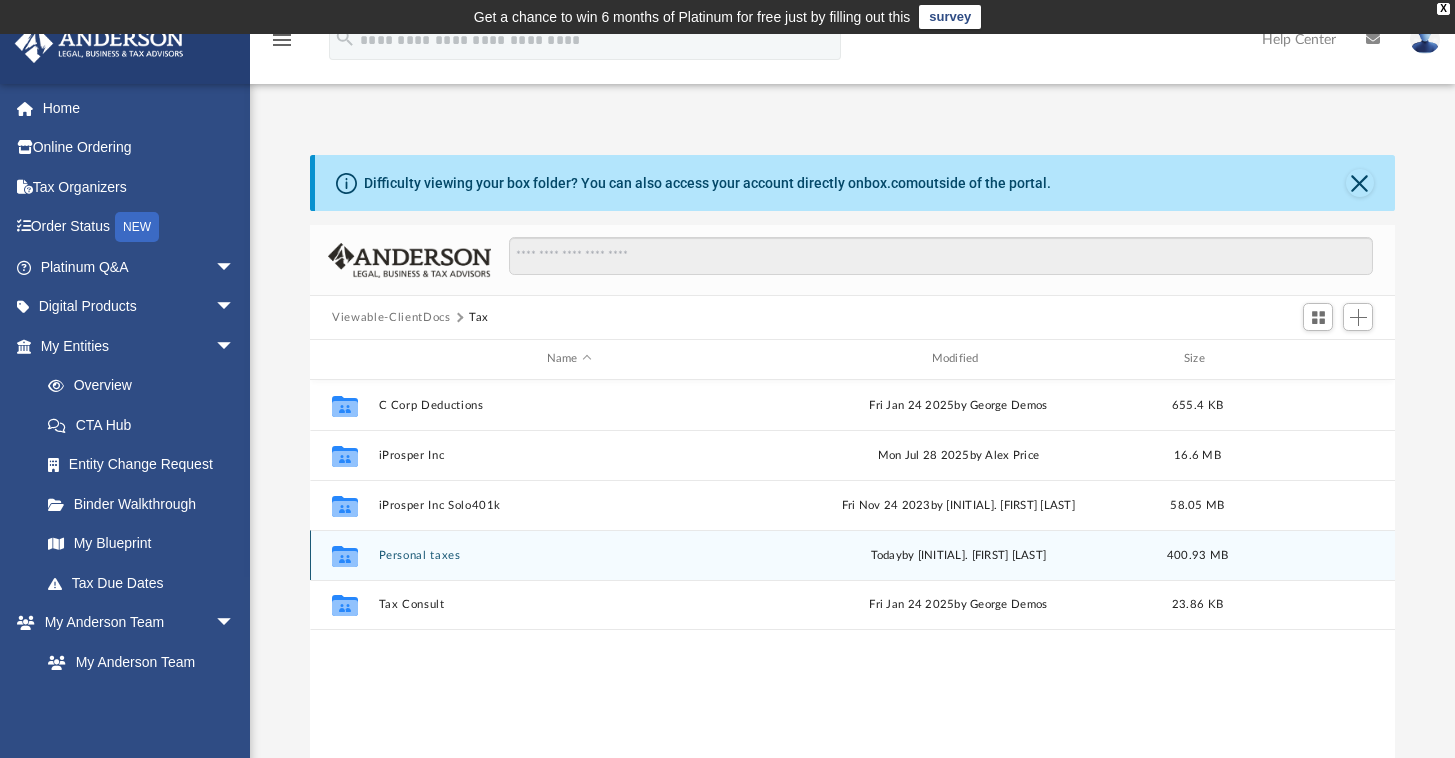 click on "Personal taxes" at bounding box center [569, 555] 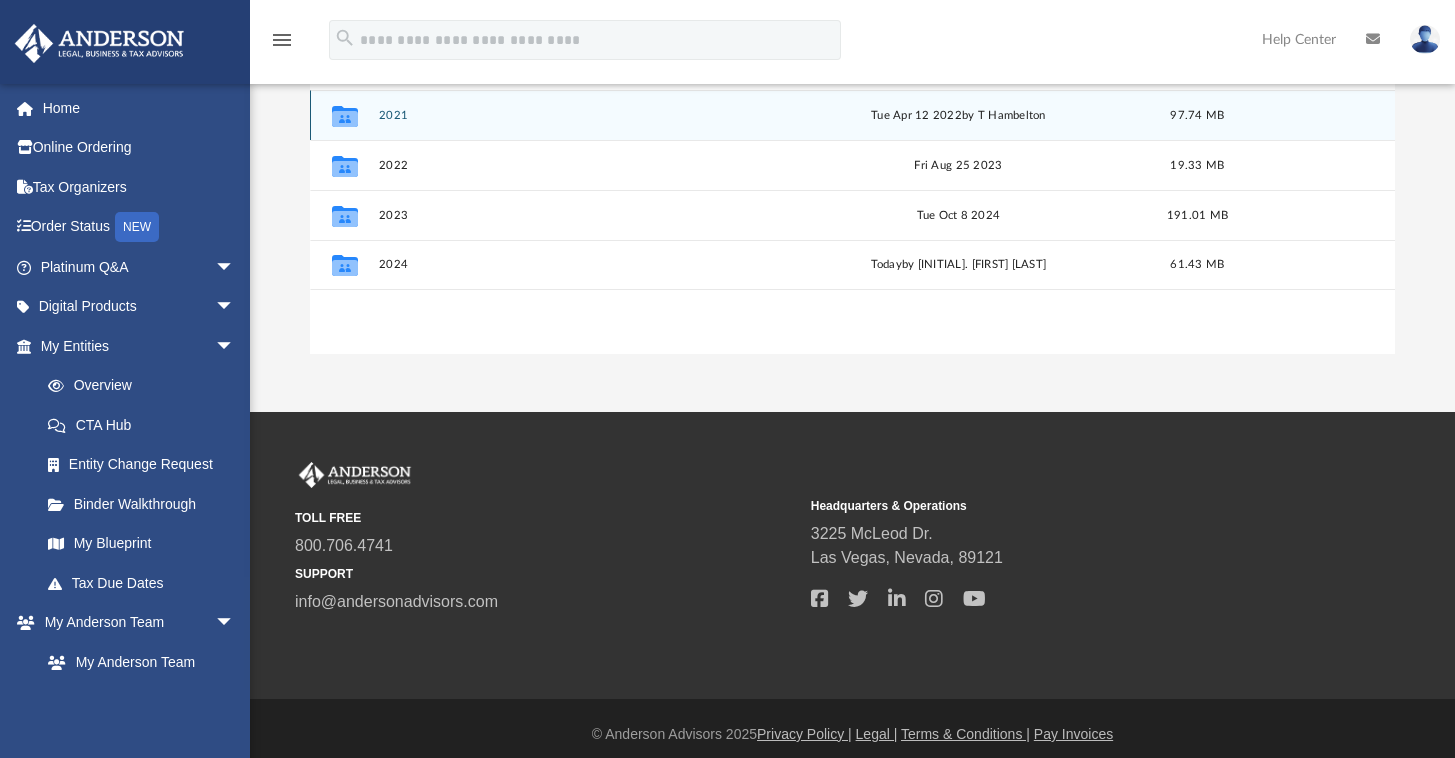 scroll, scrollTop: 452, scrollLeft: 0, axis: vertical 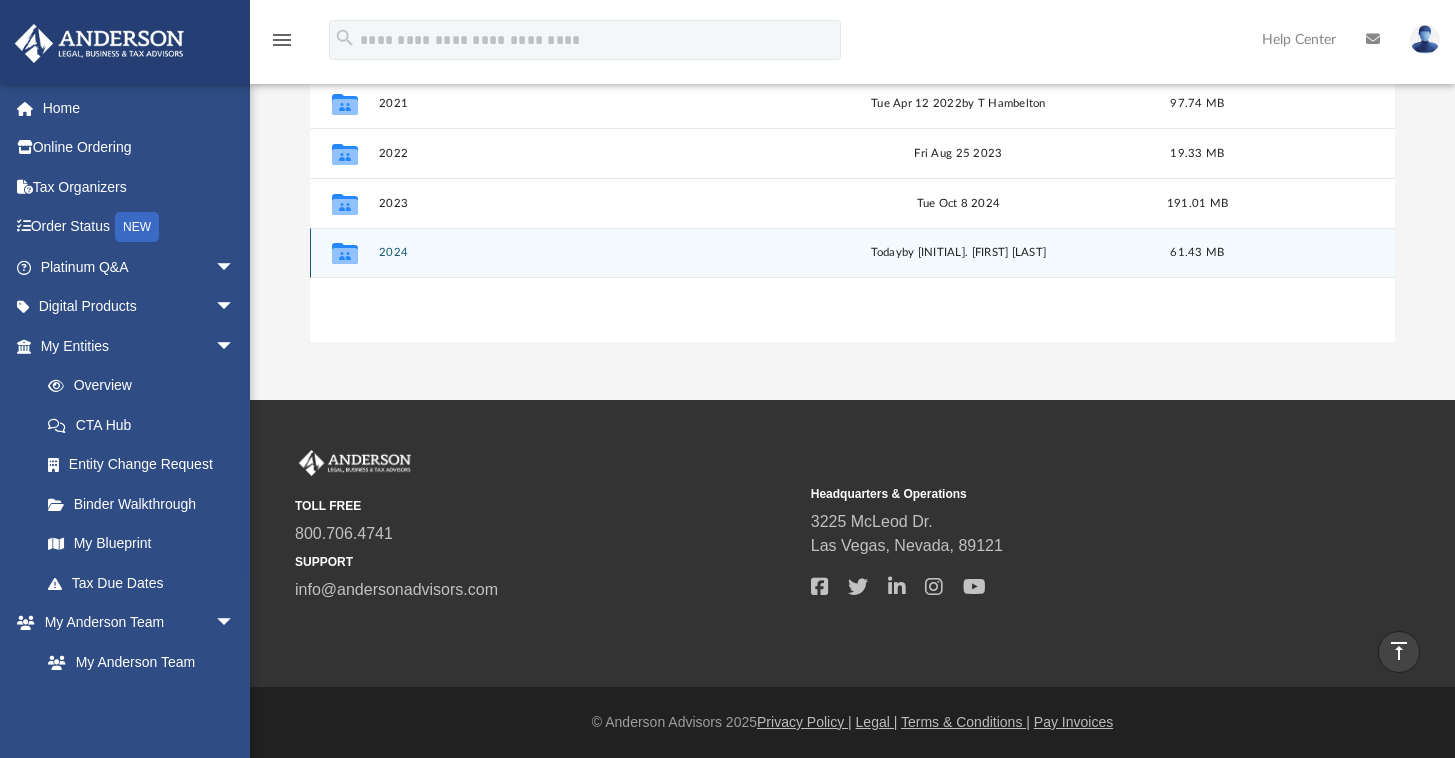 click on "2024" at bounding box center (569, 252) 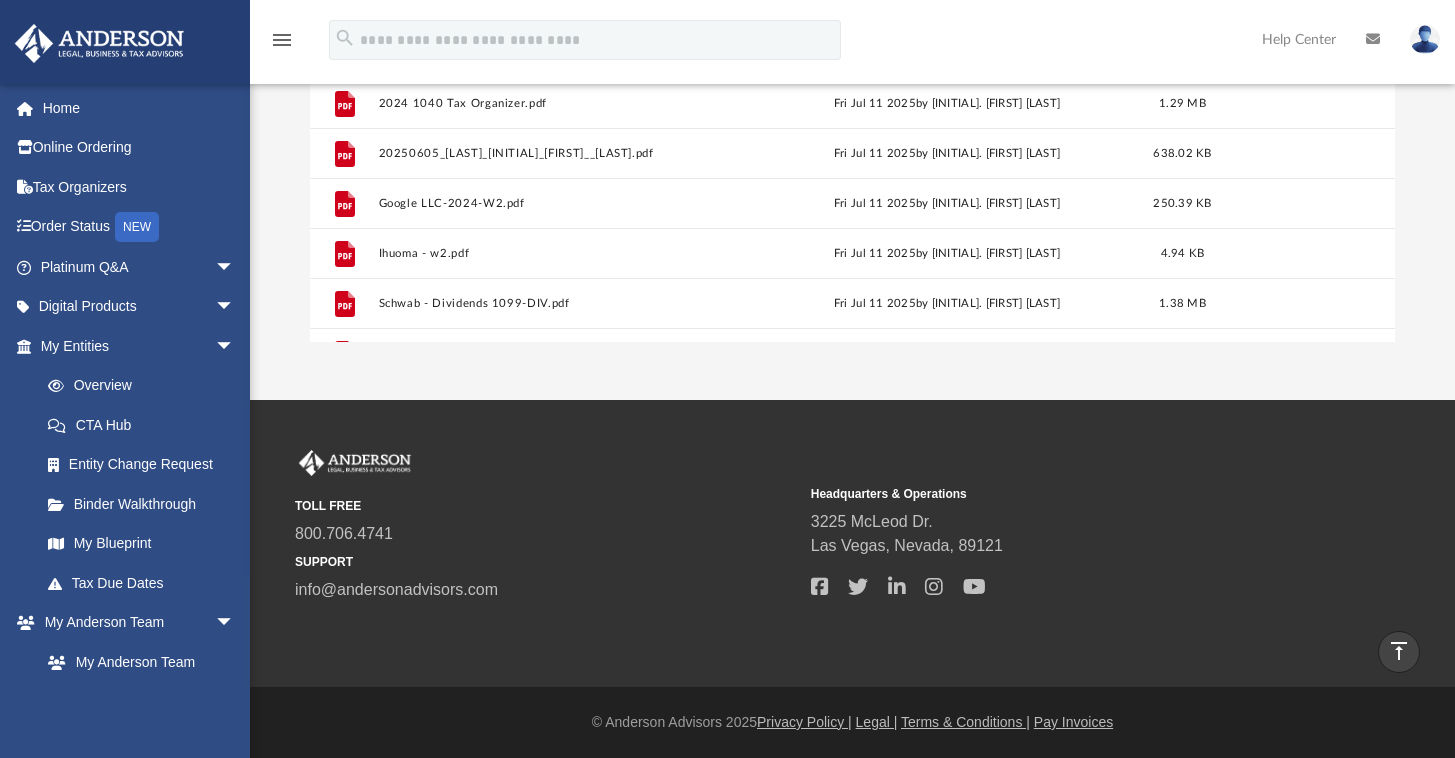 scroll, scrollTop: 25, scrollLeft: 0, axis: vertical 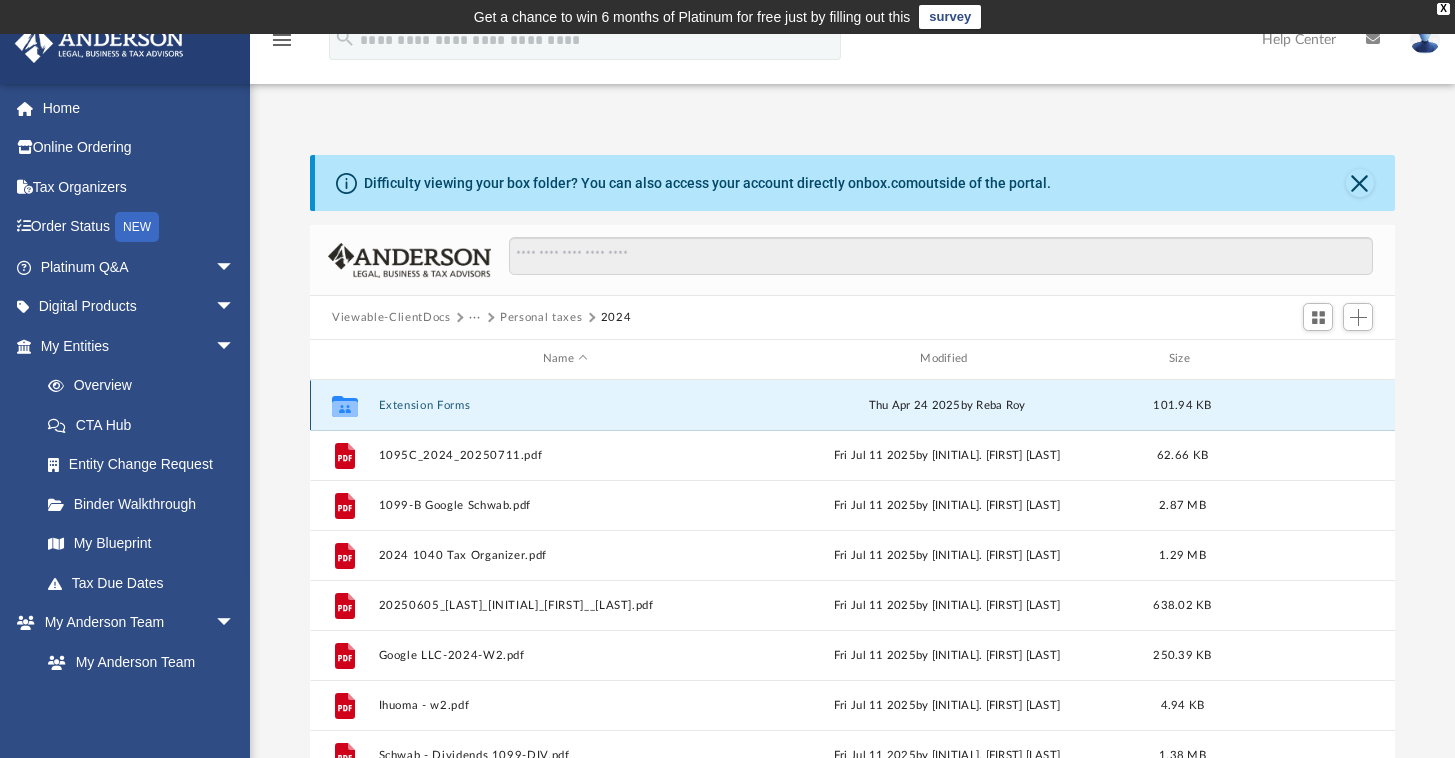 click on "Extension Forms" at bounding box center (565, 405) 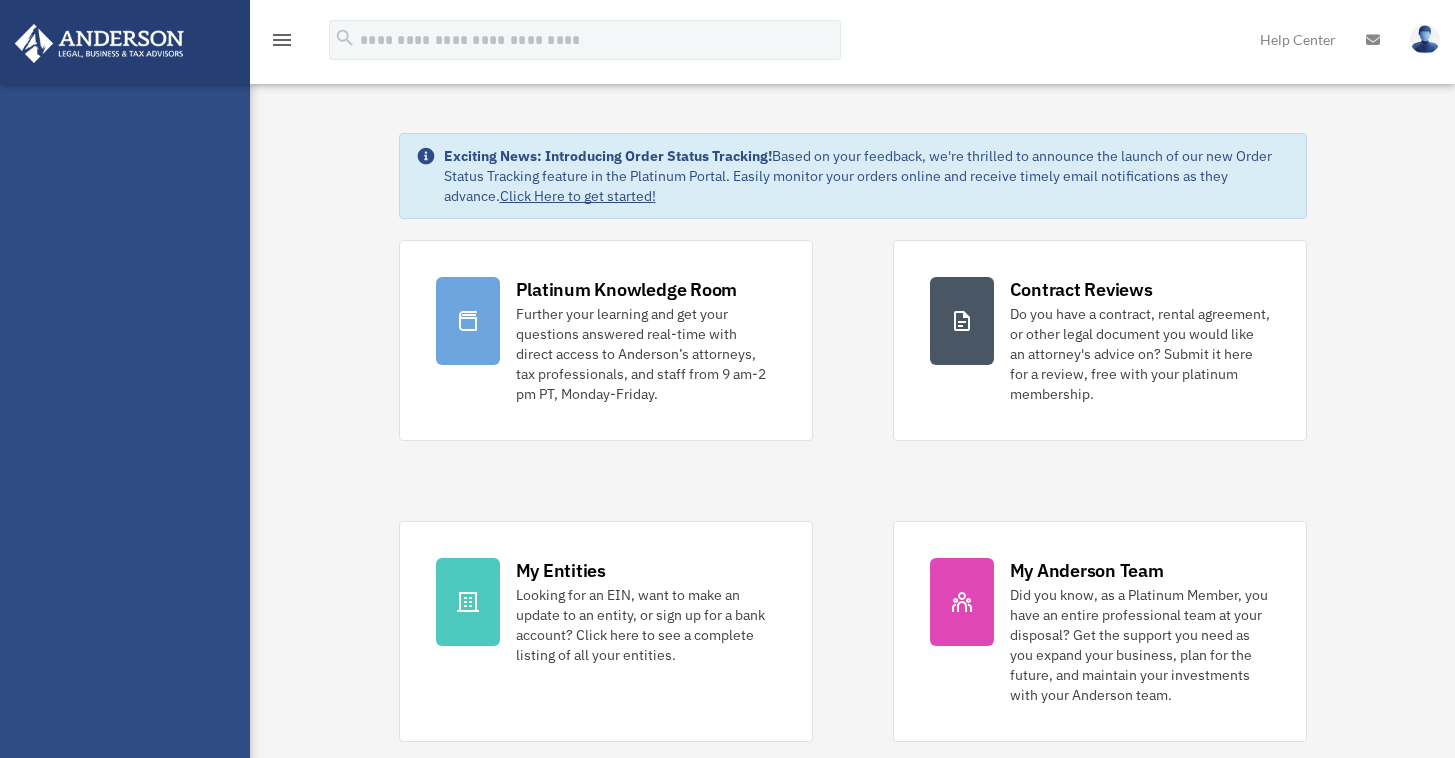 scroll, scrollTop: 0, scrollLeft: 0, axis: both 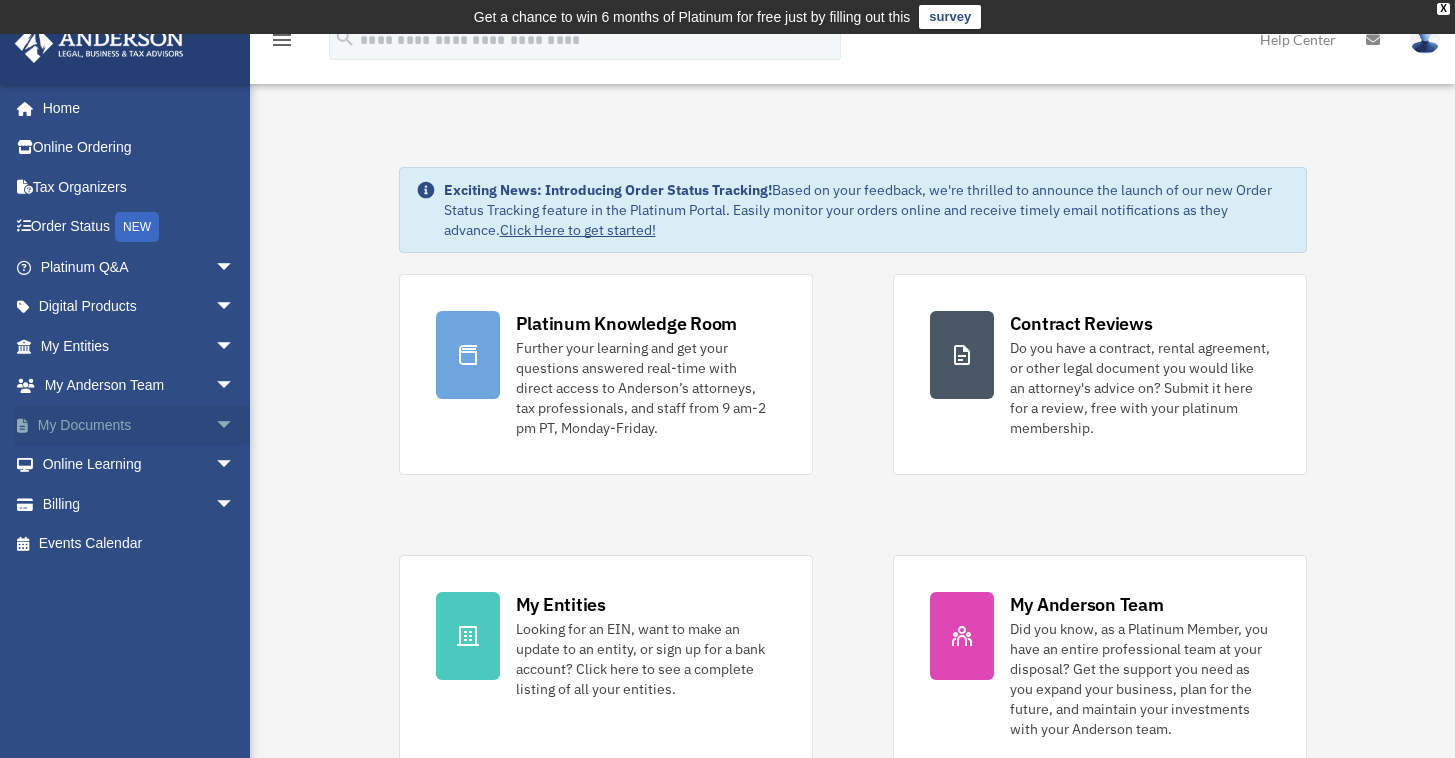 click on "arrow_drop_down" at bounding box center (235, 425) 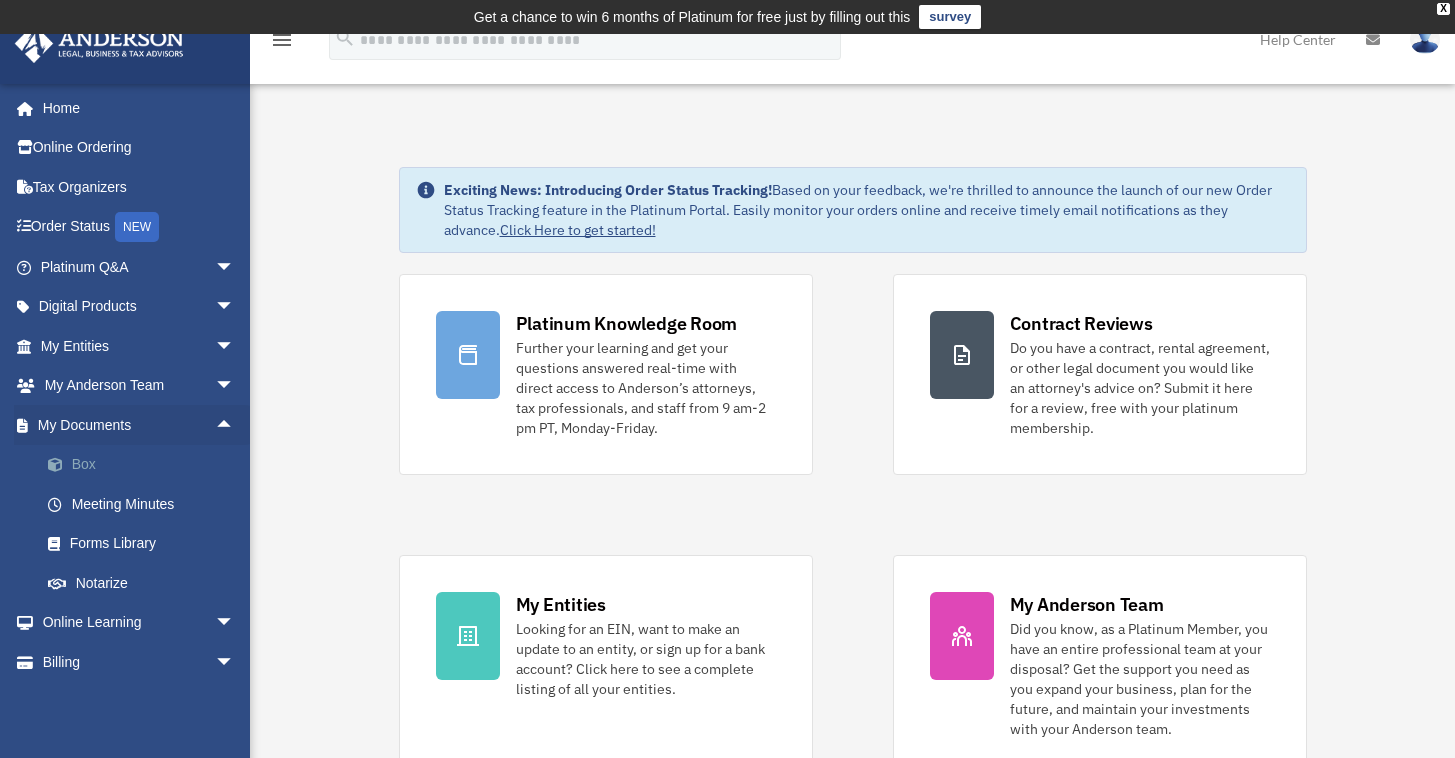 click on "Box" at bounding box center (146, 465) 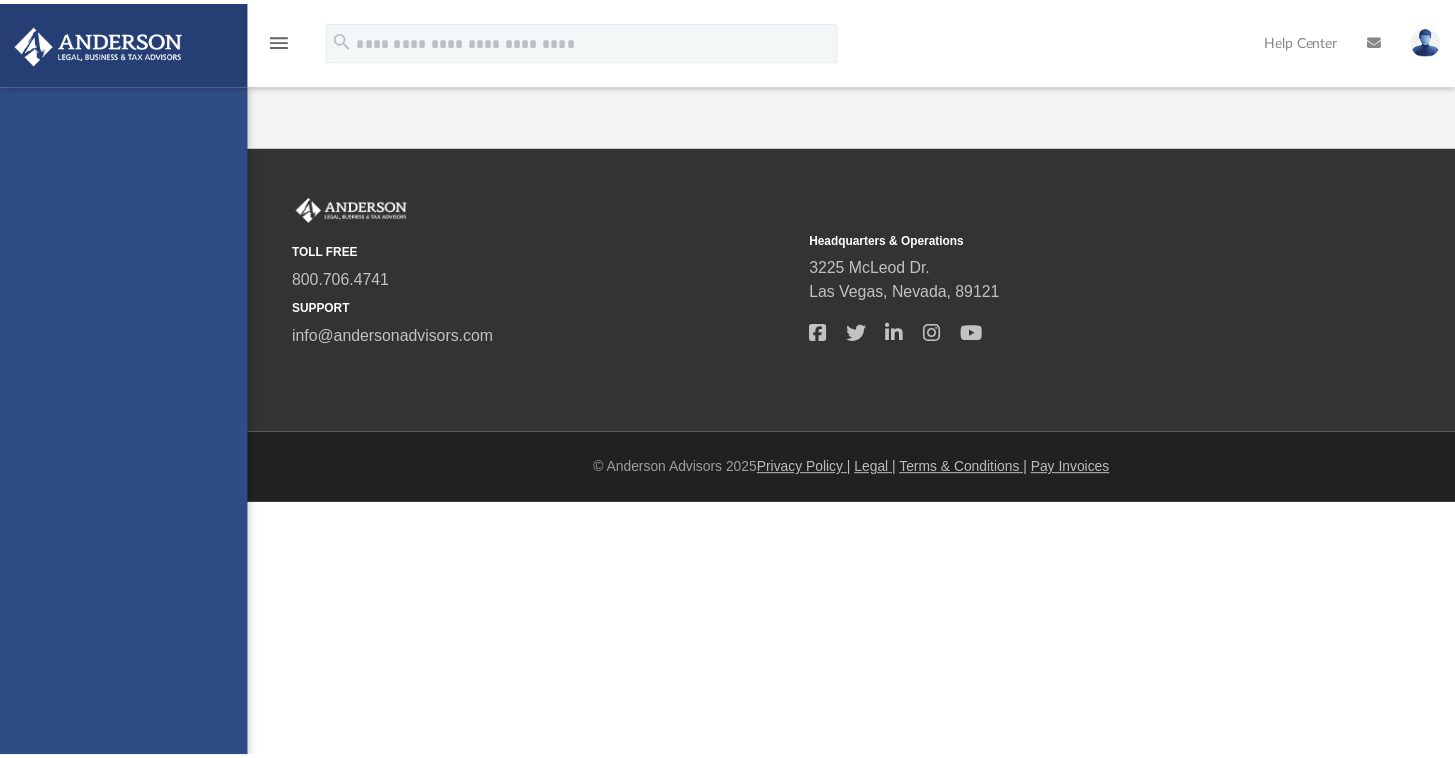 scroll, scrollTop: 0, scrollLeft: 0, axis: both 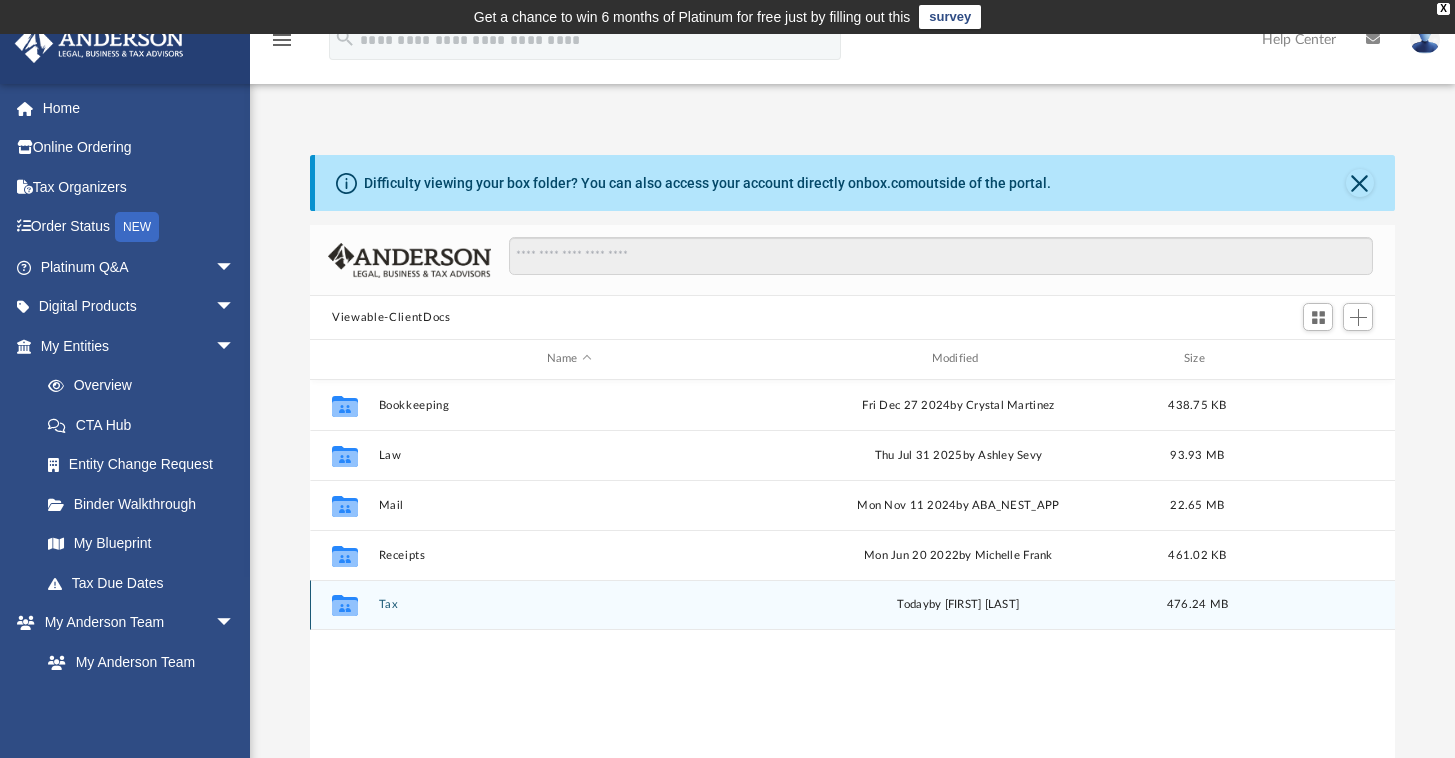 click on "Collaborated Folder Tax today  by [FIRST] [LAST] 476.24 MB" at bounding box center [852, 605] 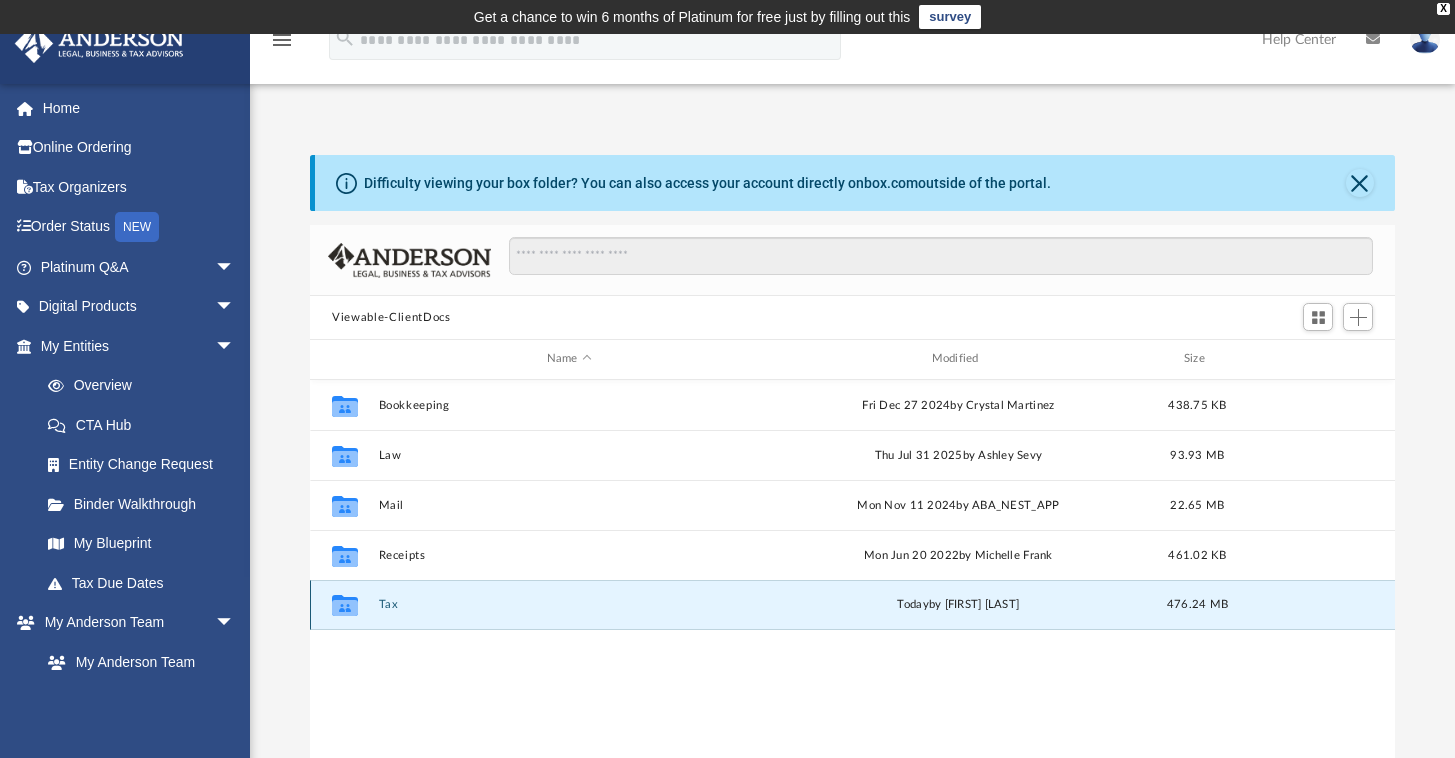click on "Tax" at bounding box center [569, 604] 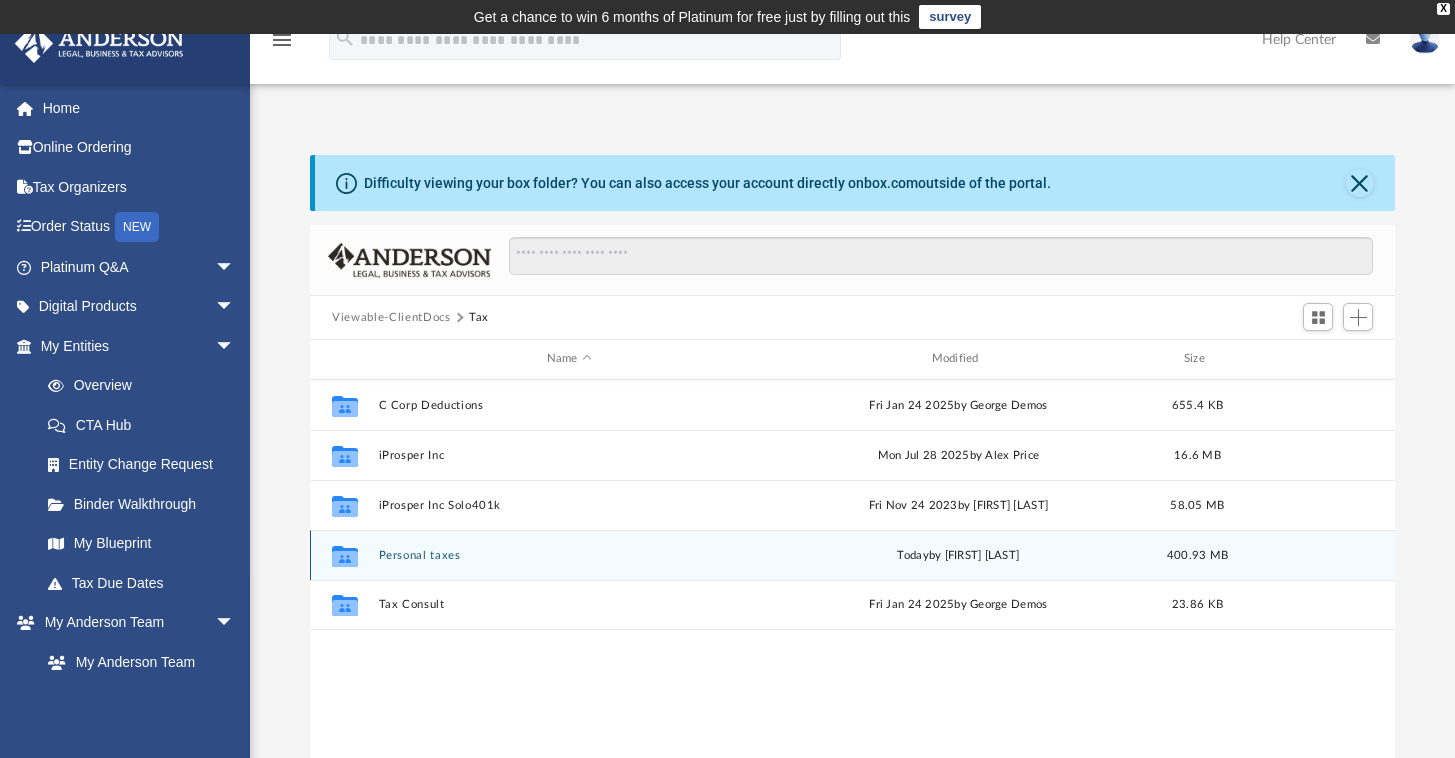 click on "Personal taxes" at bounding box center [569, 555] 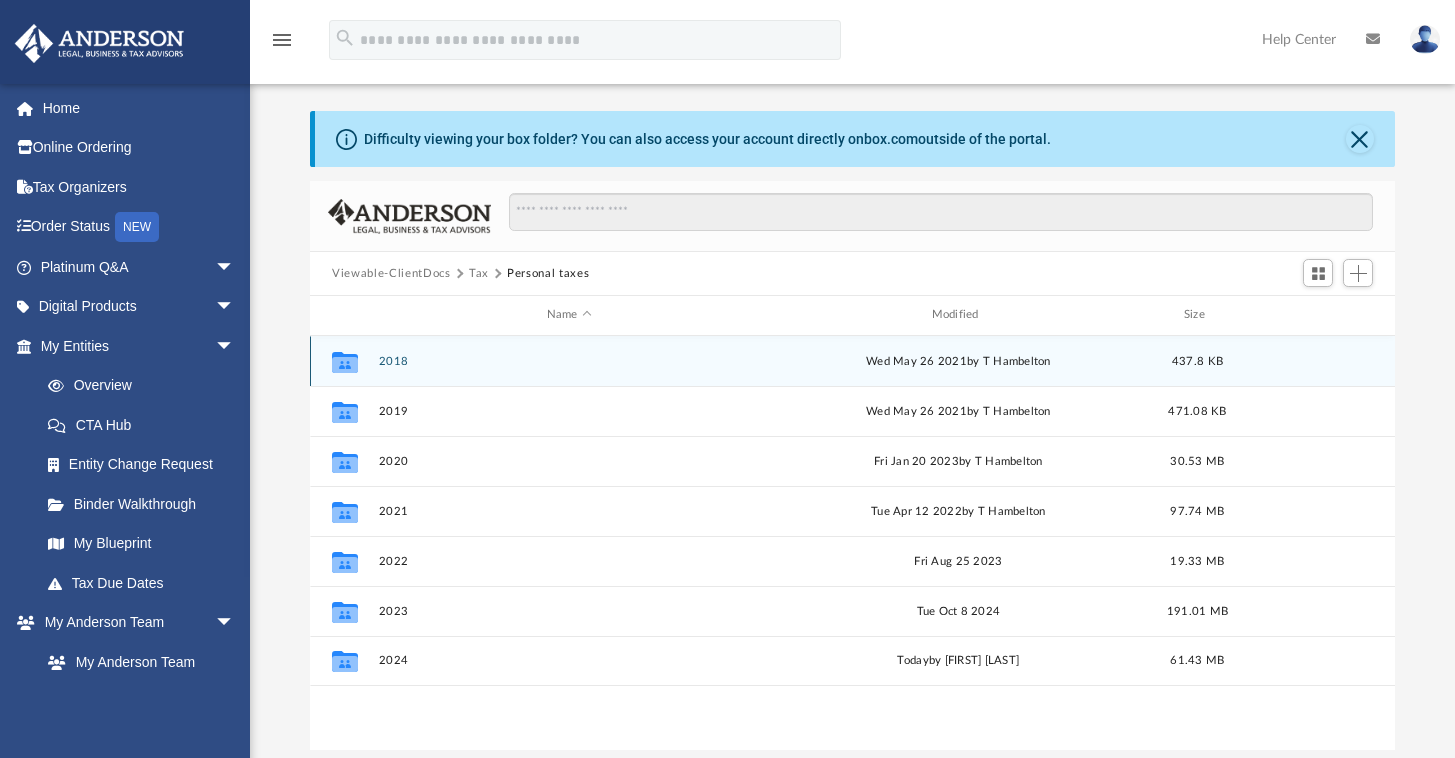scroll, scrollTop: 340, scrollLeft: 0, axis: vertical 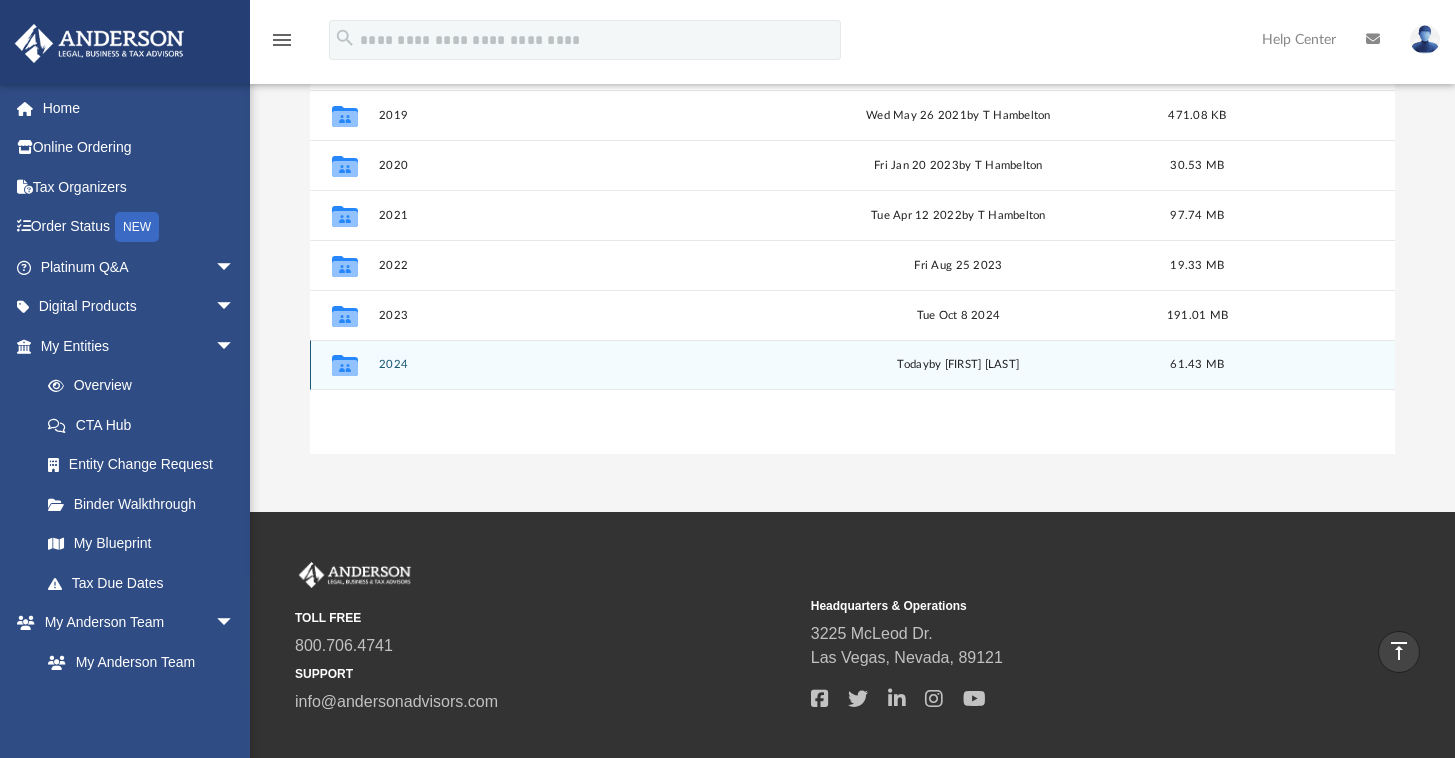 click on "2024" at bounding box center (569, 364) 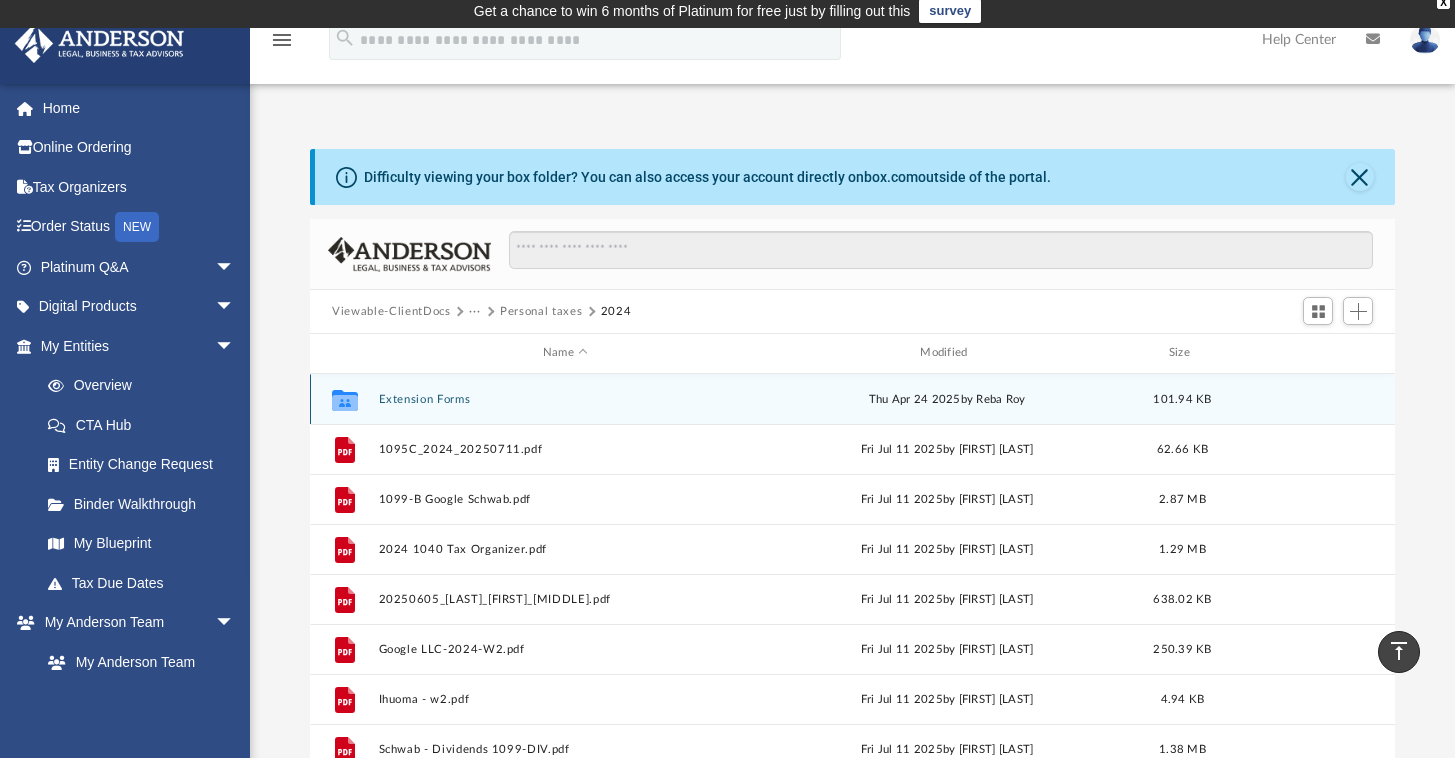 scroll, scrollTop: 0, scrollLeft: 0, axis: both 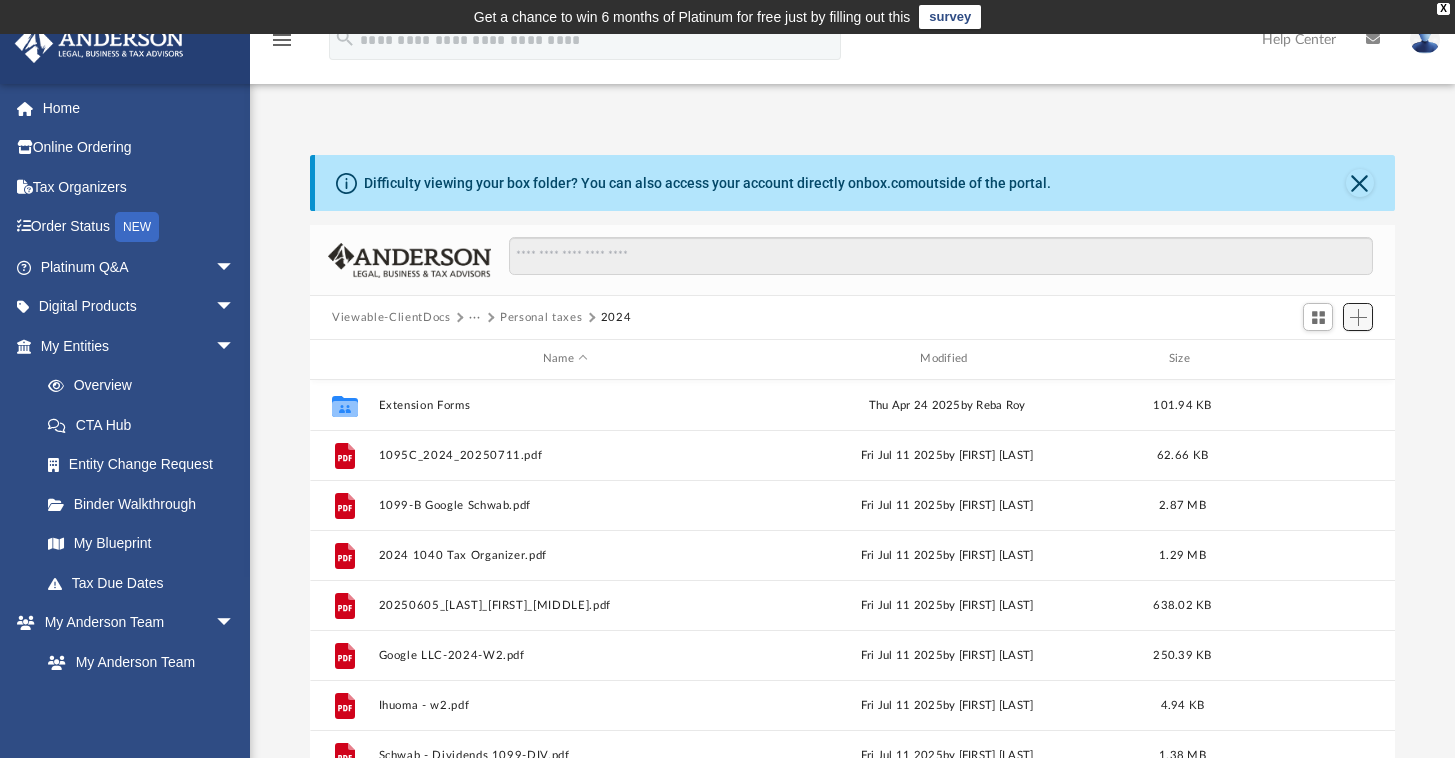click at bounding box center [1358, 317] 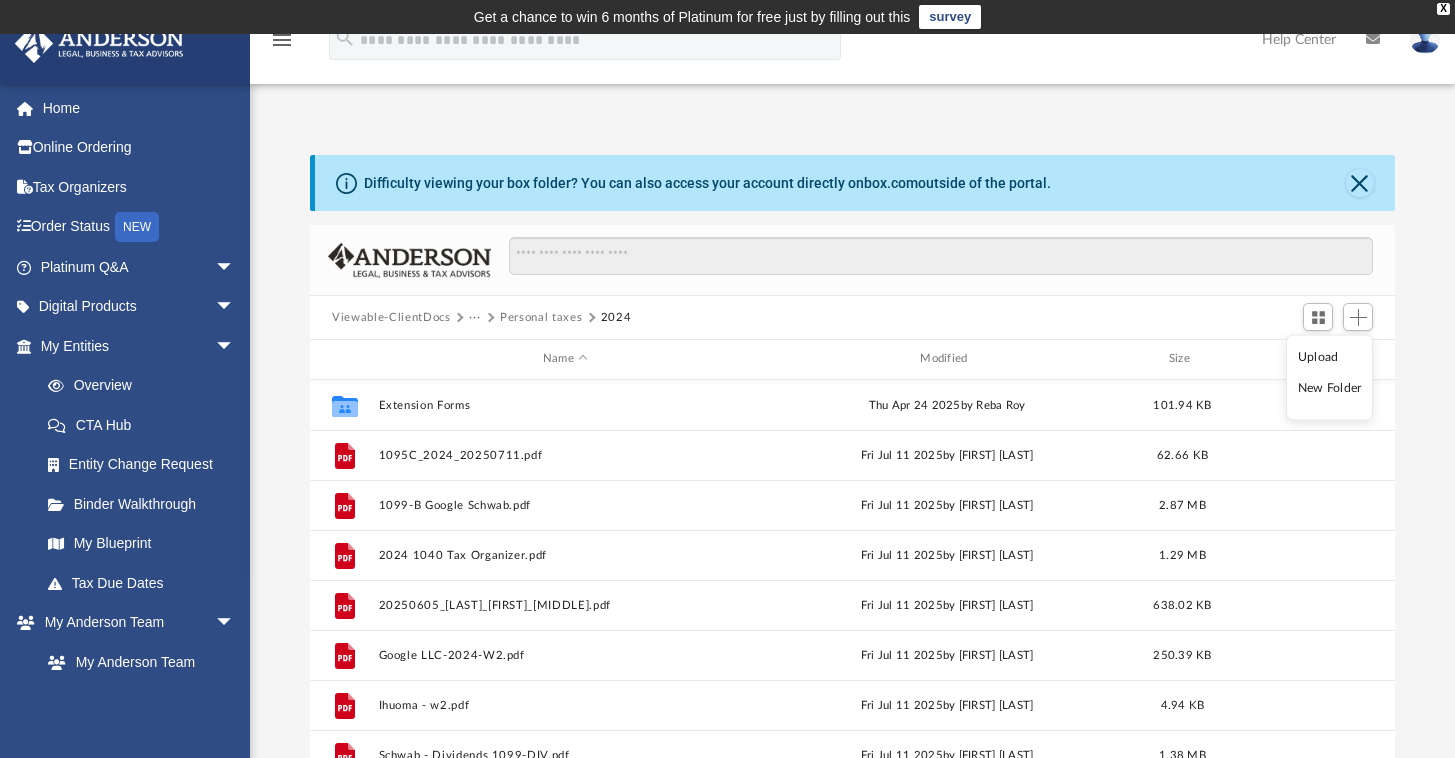click on "Upload" at bounding box center (1330, 356) 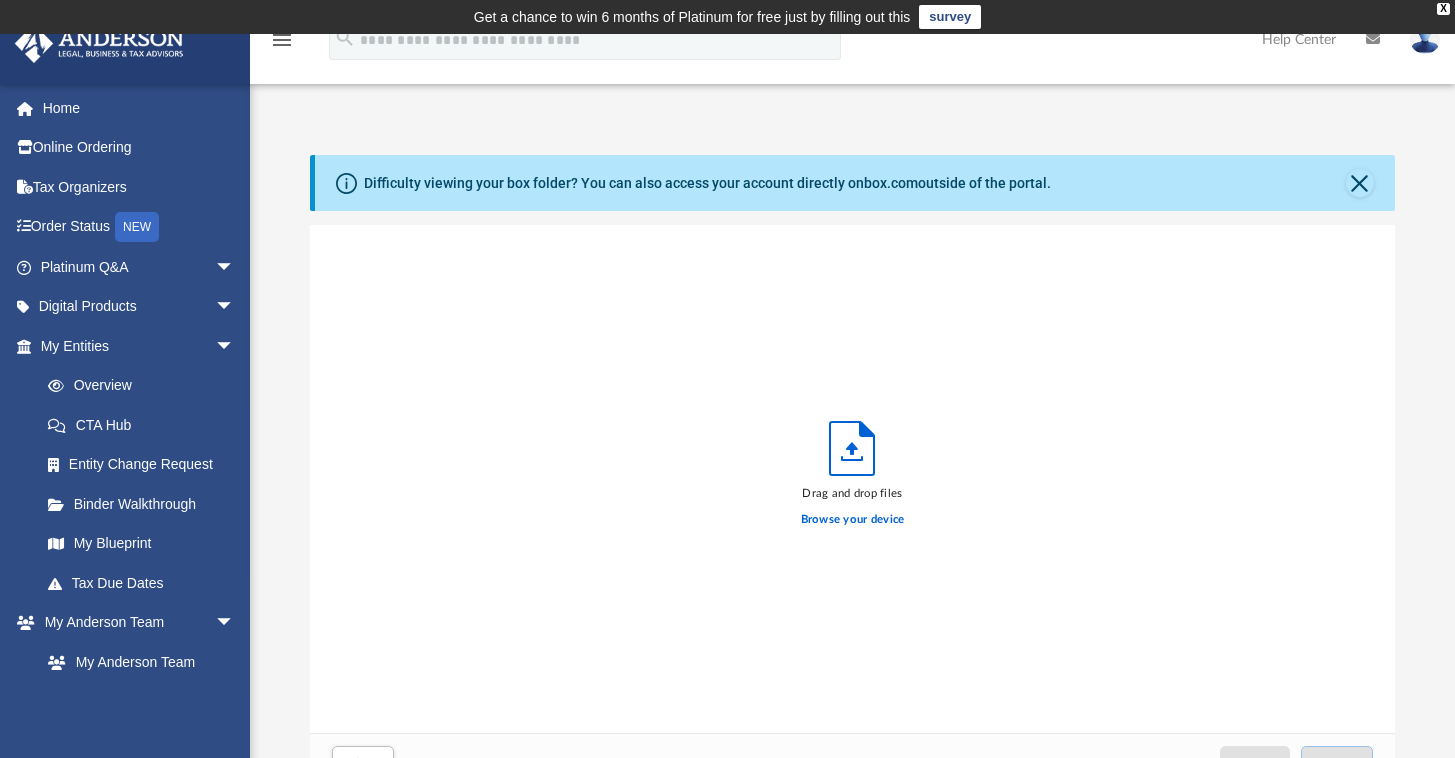 scroll, scrollTop: 16, scrollLeft: 16, axis: both 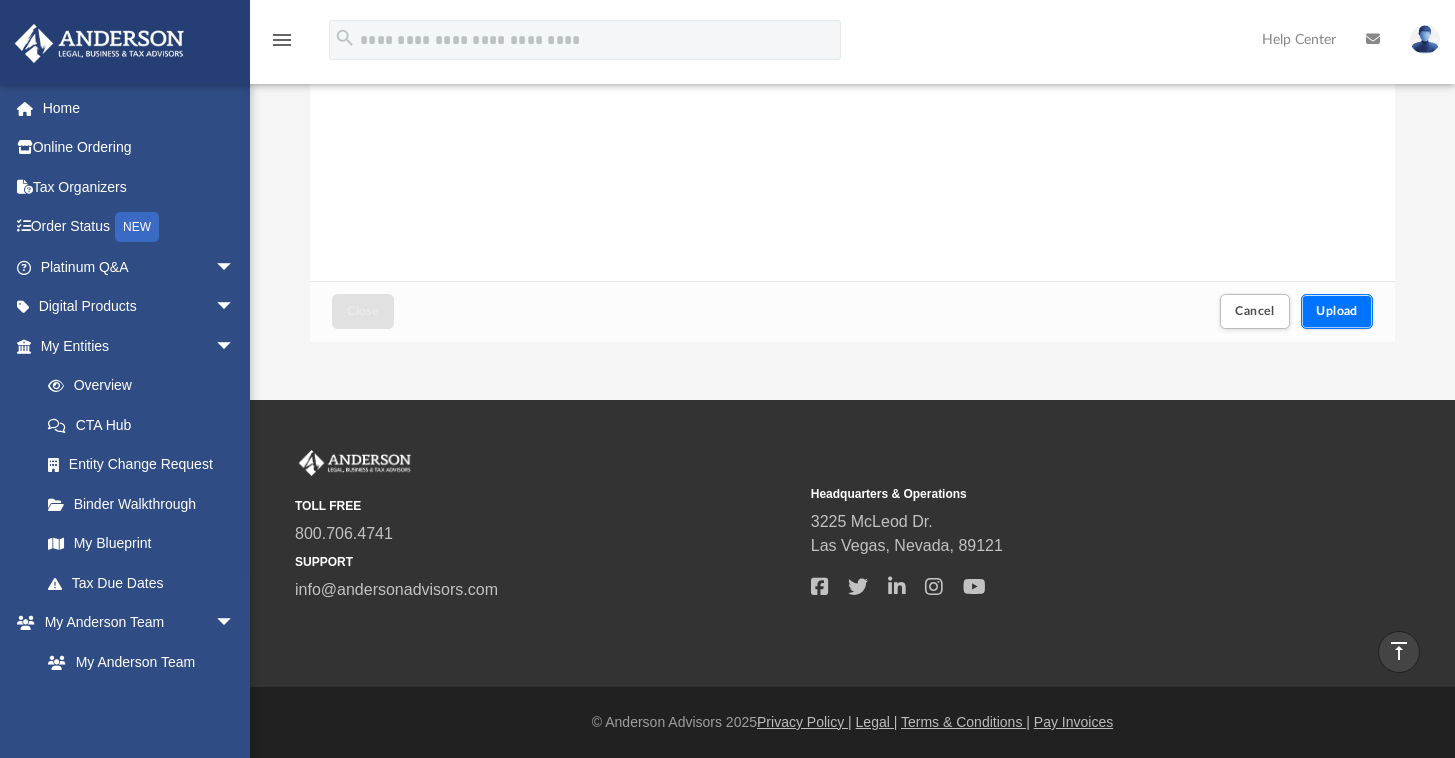 click on "Upload" at bounding box center [1337, 311] 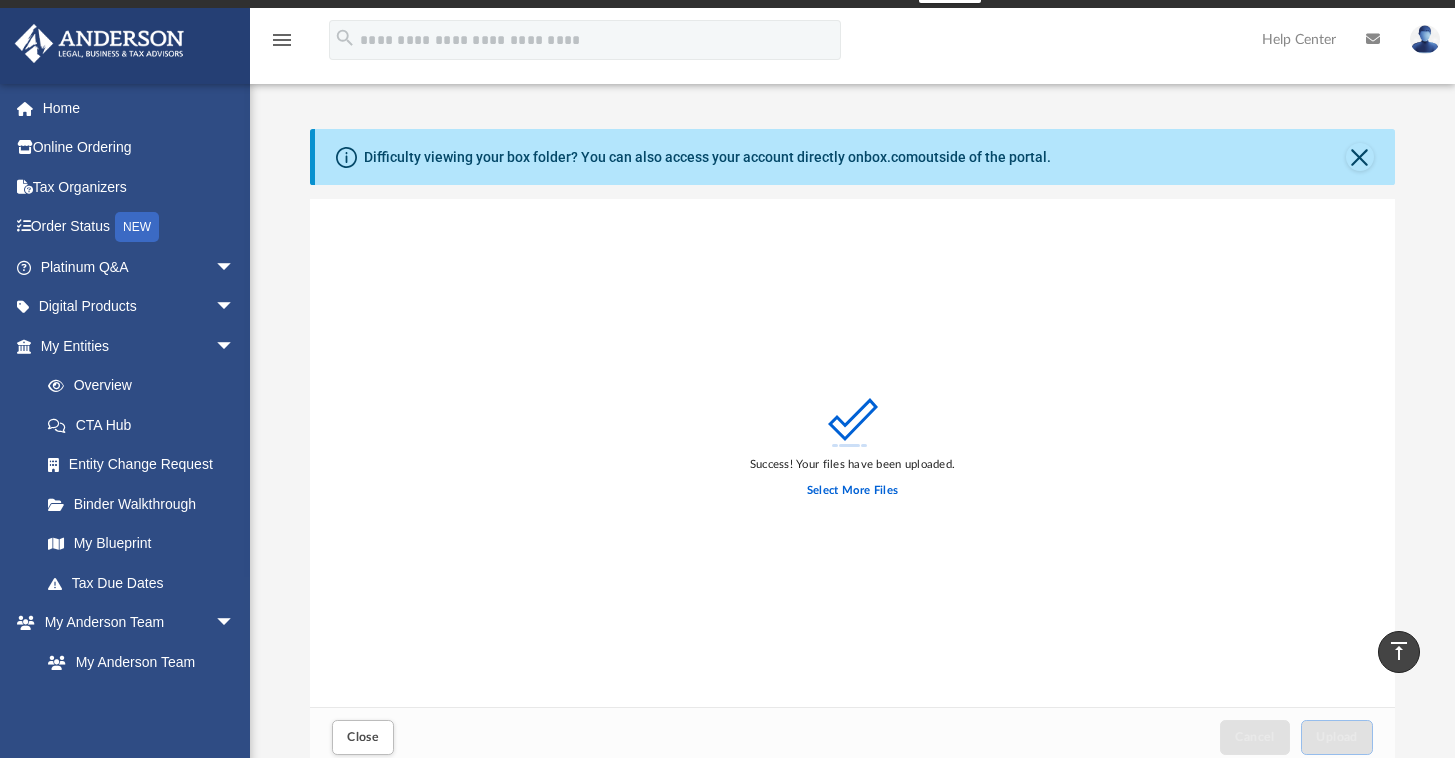 scroll, scrollTop: 0, scrollLeft: 0, axis: both 